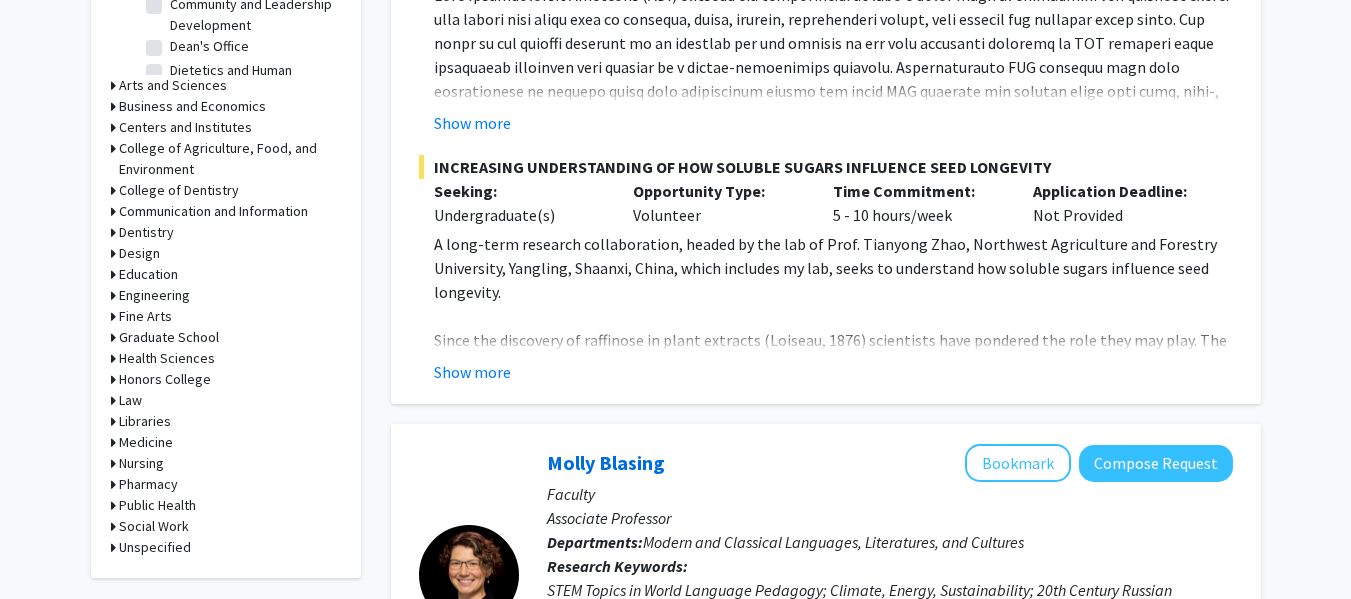 scroll, scrollTop: 798, scrollLeft: 0, axis: vertical 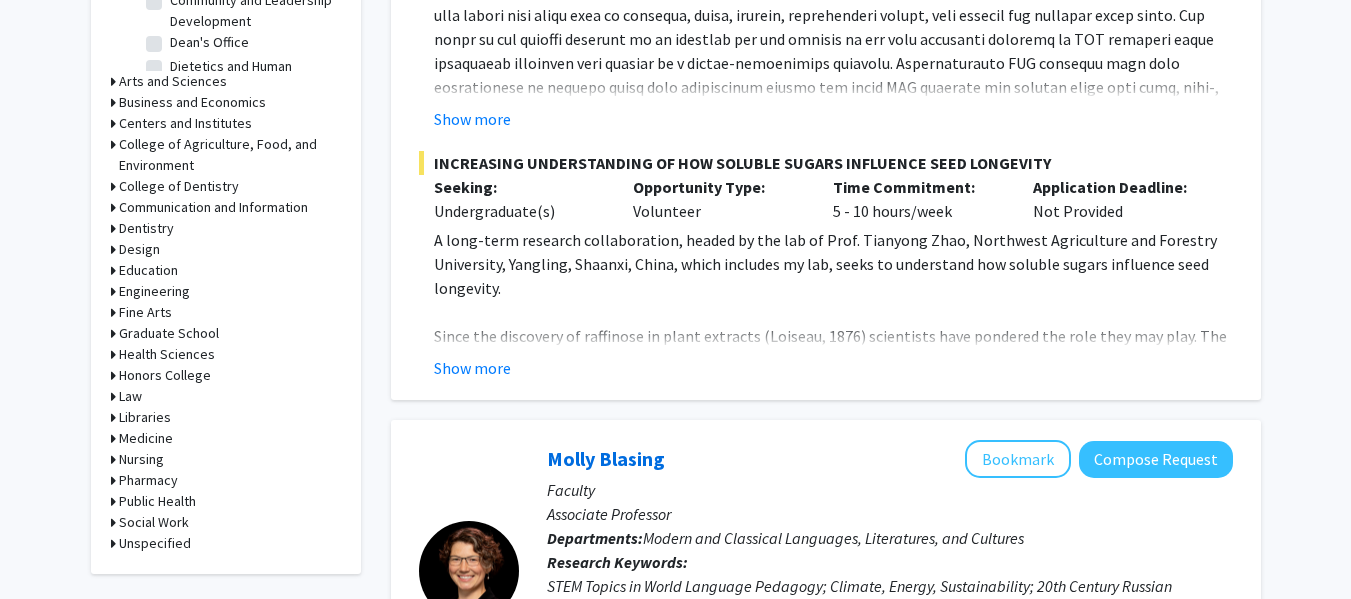 click on "Health Sciences" at bounding box center [167, 354] 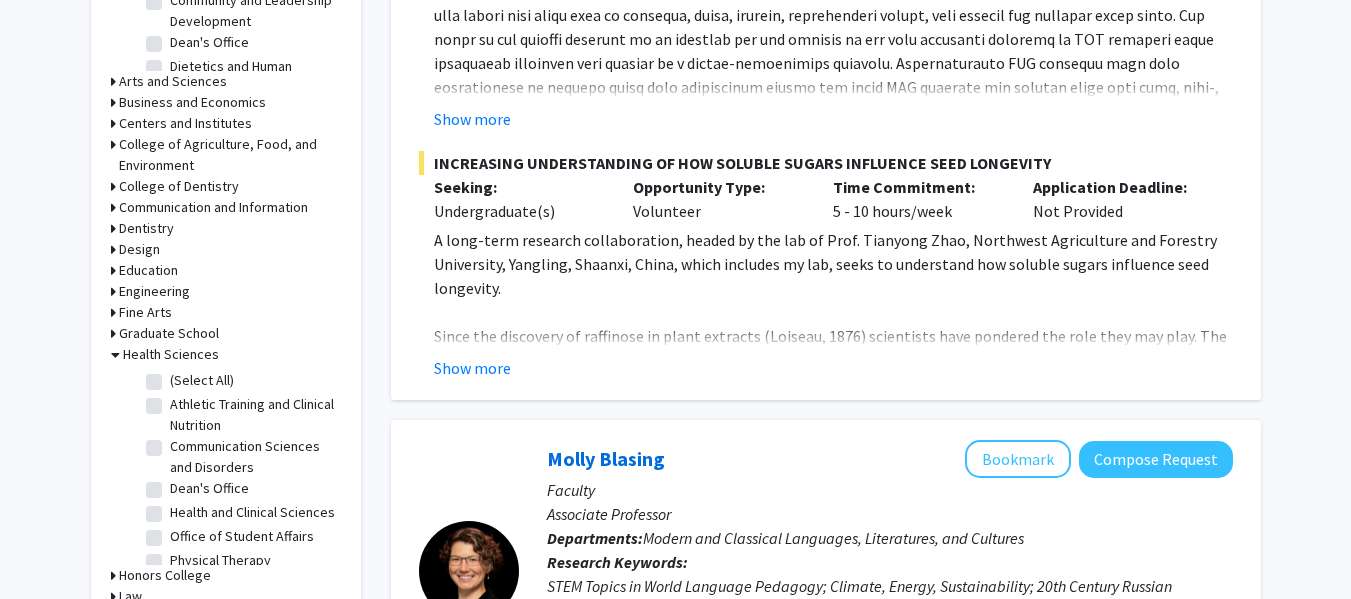 click on "(Select All)" 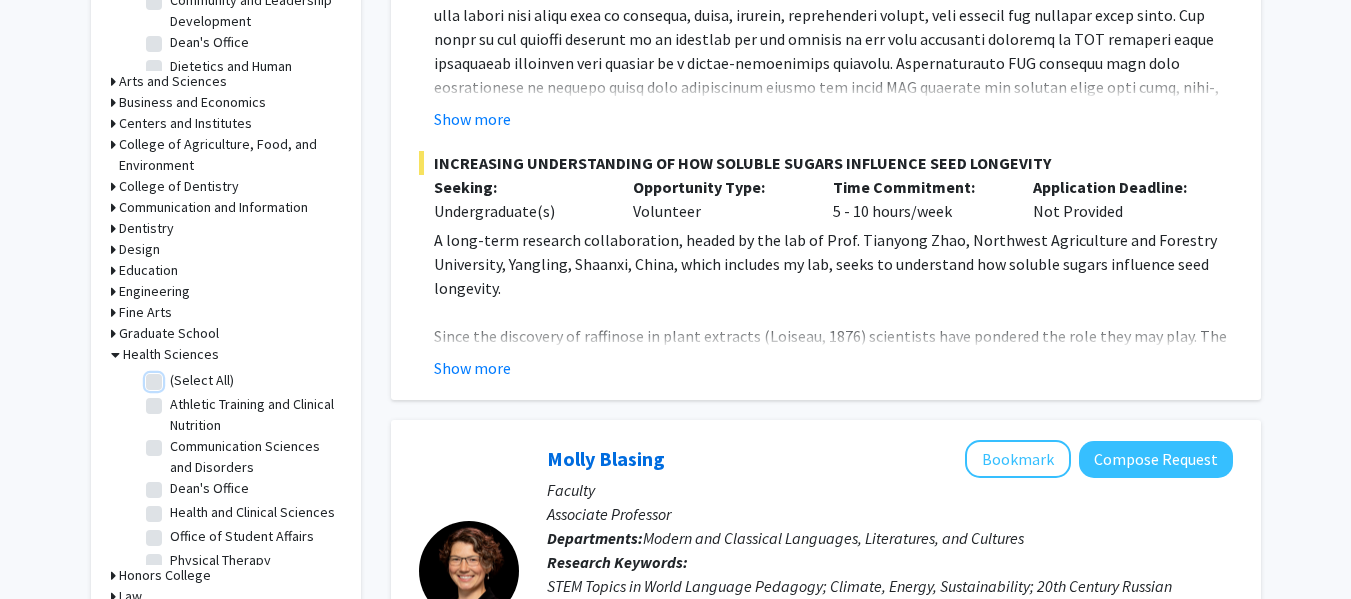click on "(Select All)" at bounding box center (176, 376) 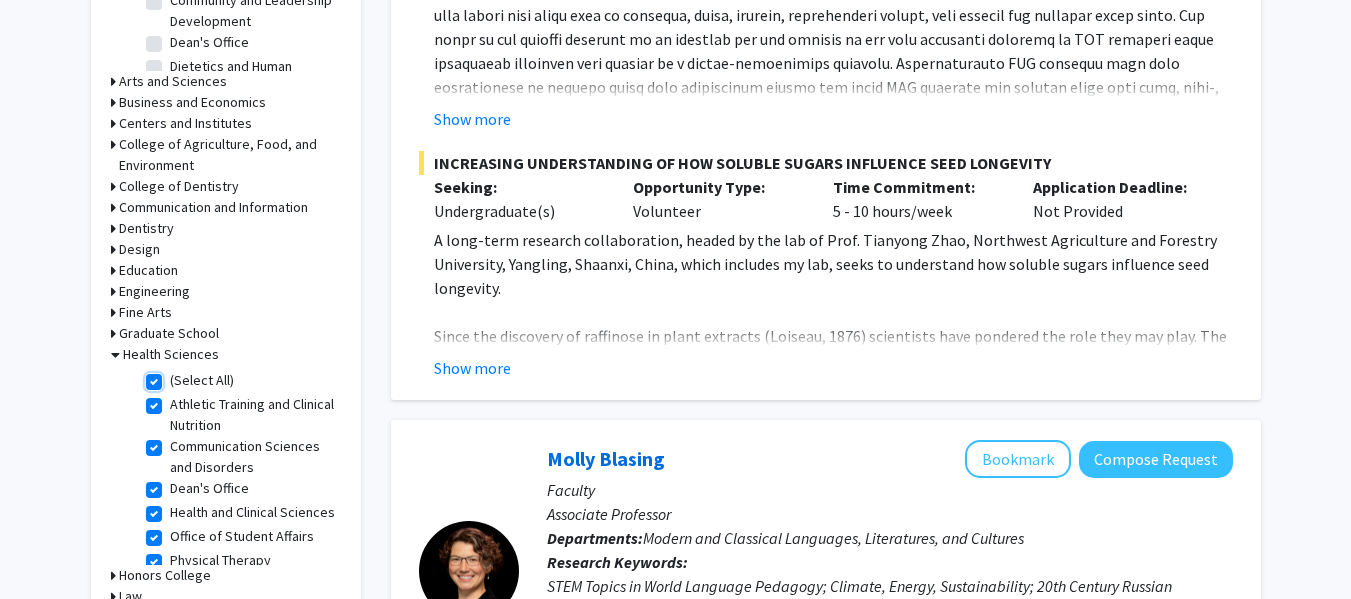 checkbox on "true" 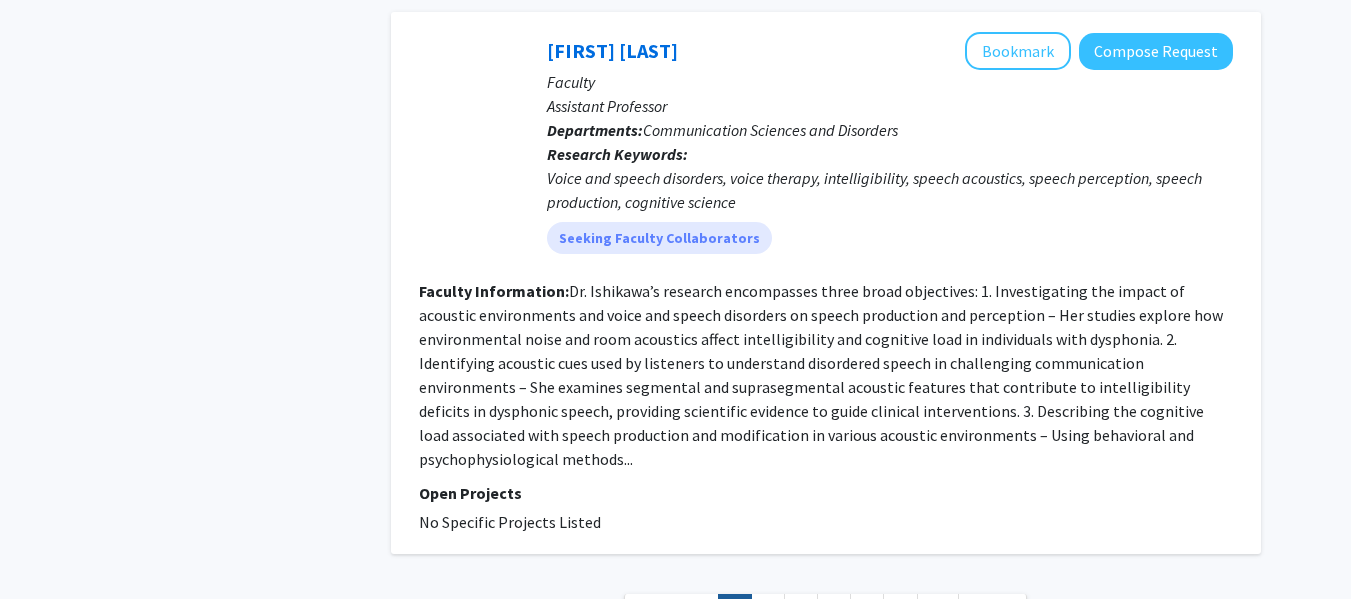 scroll, scrollTop: 6005, scrollLeft: 0, axis: vertical 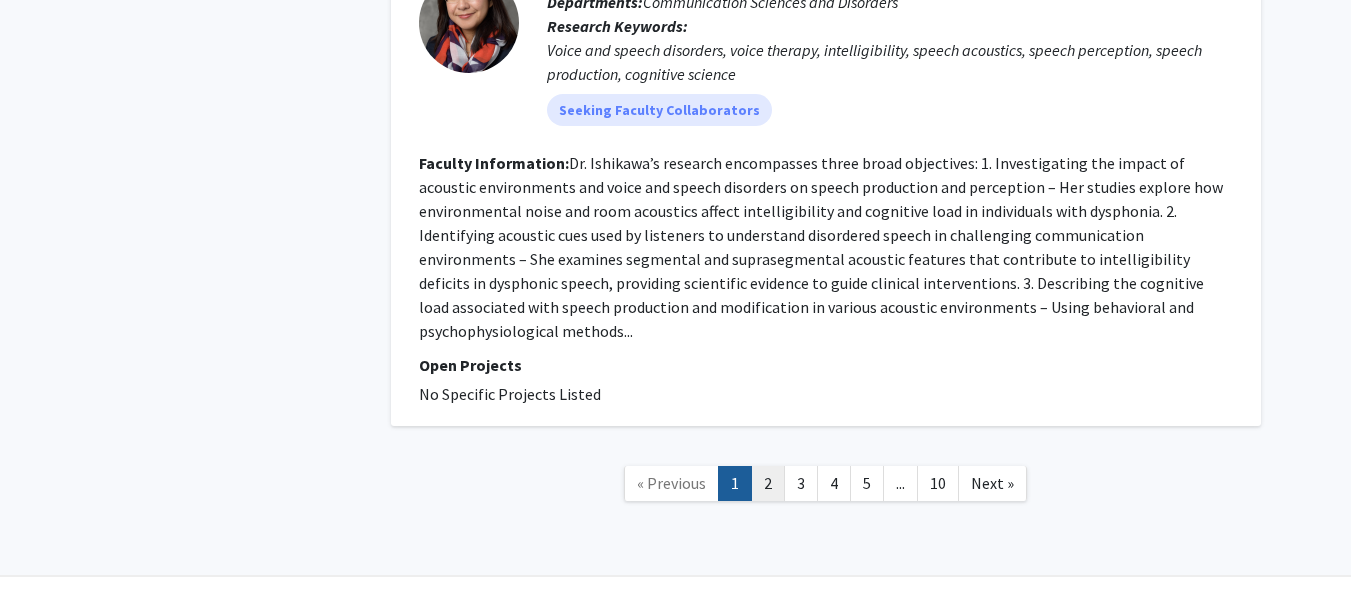 click on "2" 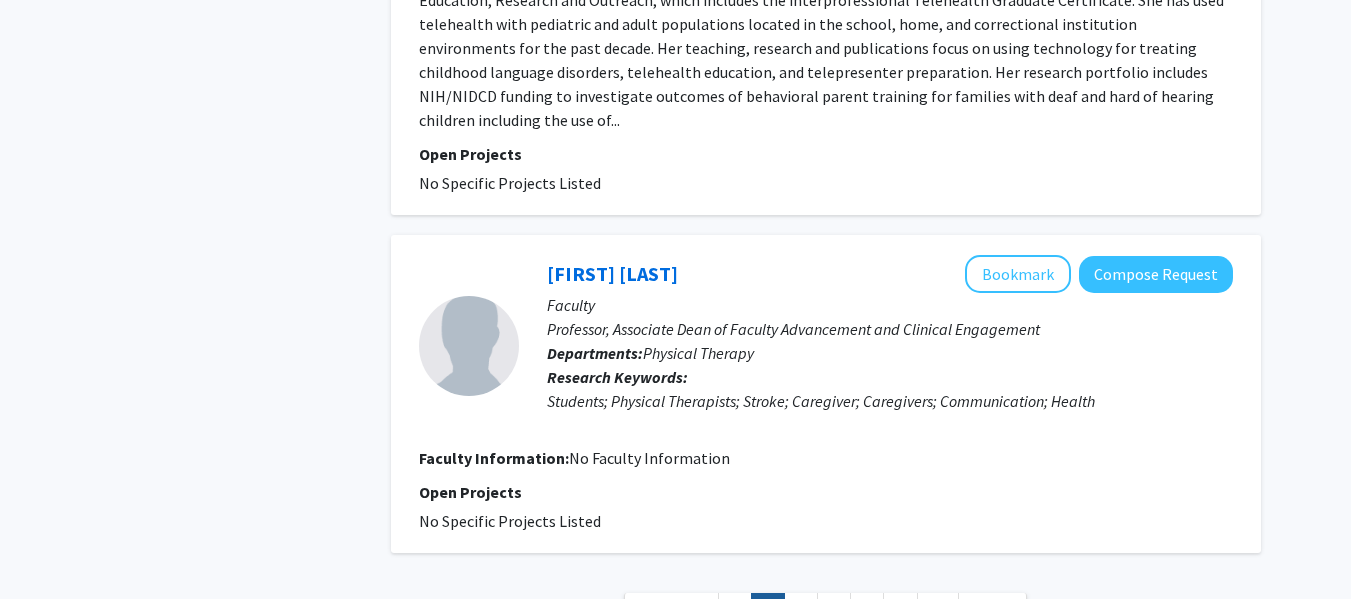 scroll, scrollTop: 3826, scrollLeft: 0, axis: vertical 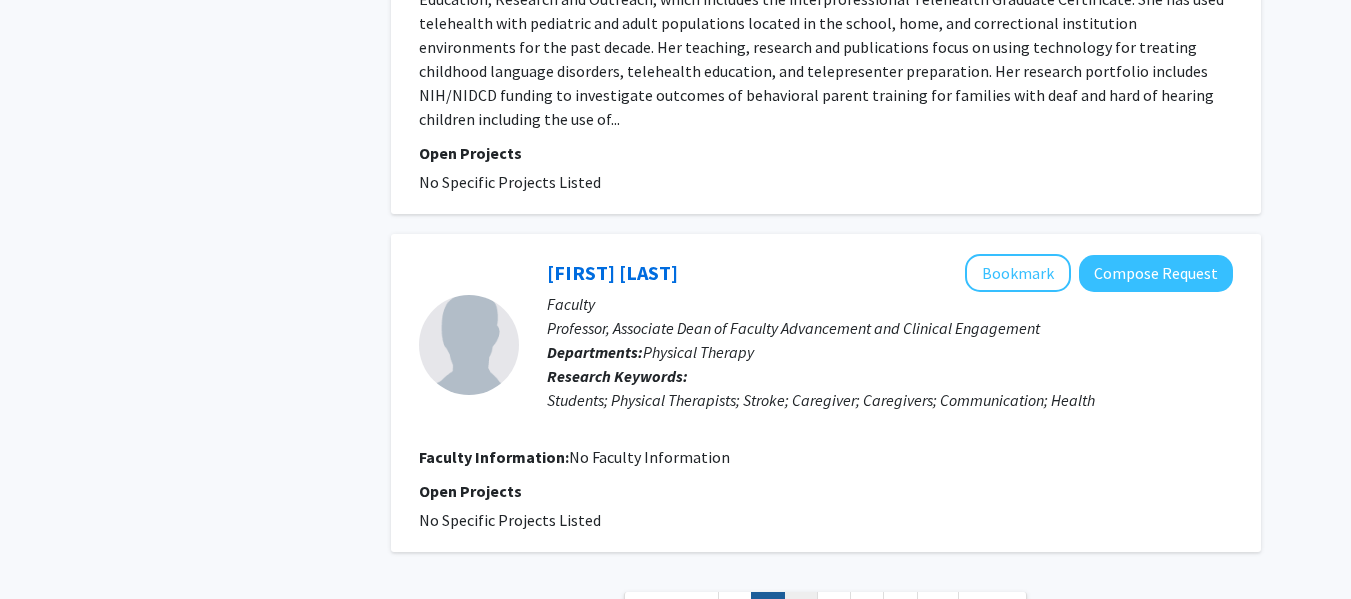 click on "3" 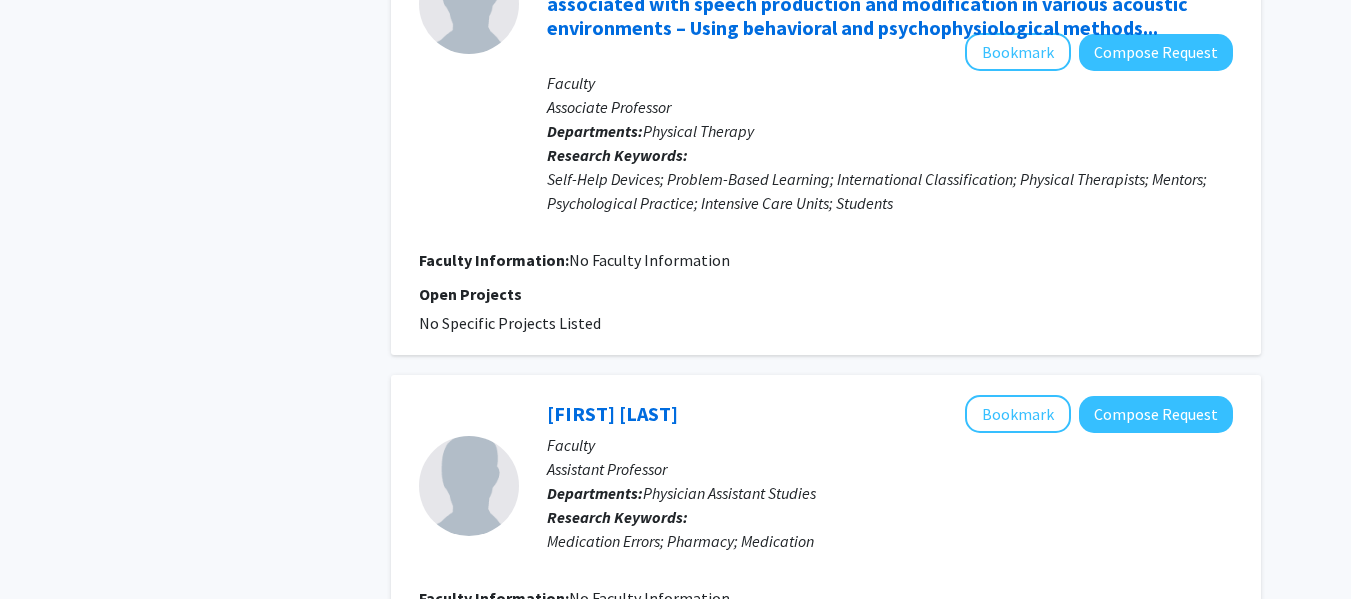 scroll, scrollTop: 3328, scrollLeft: 0, axis: vertical 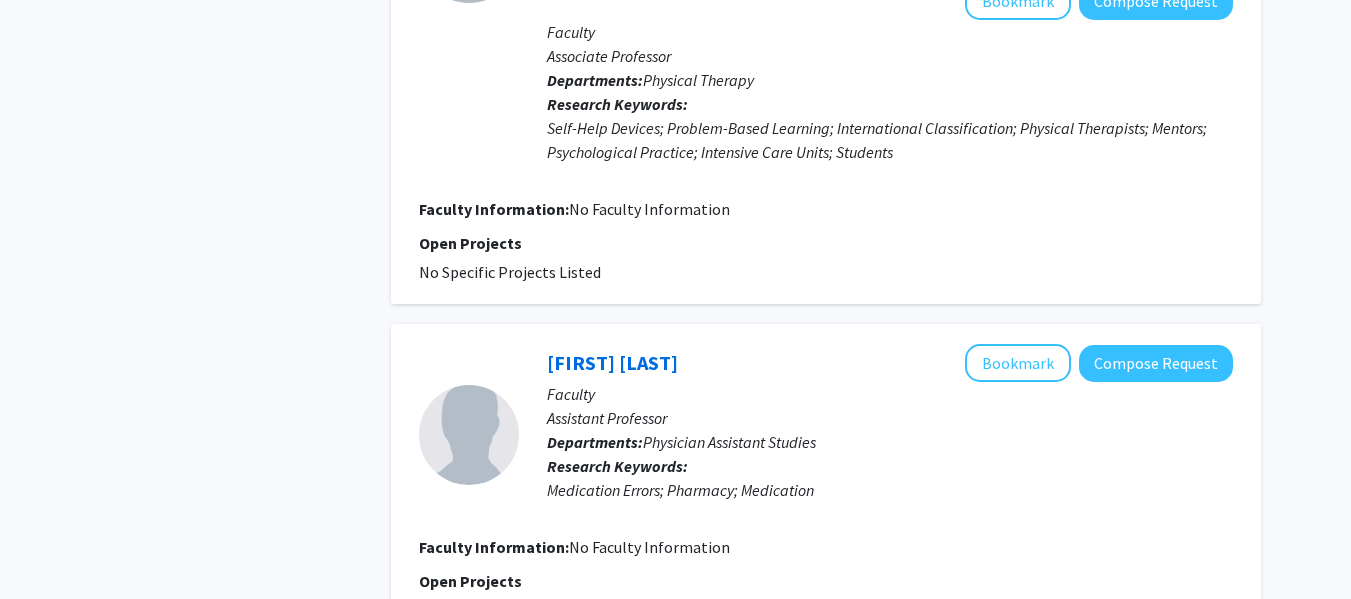 click on "4" 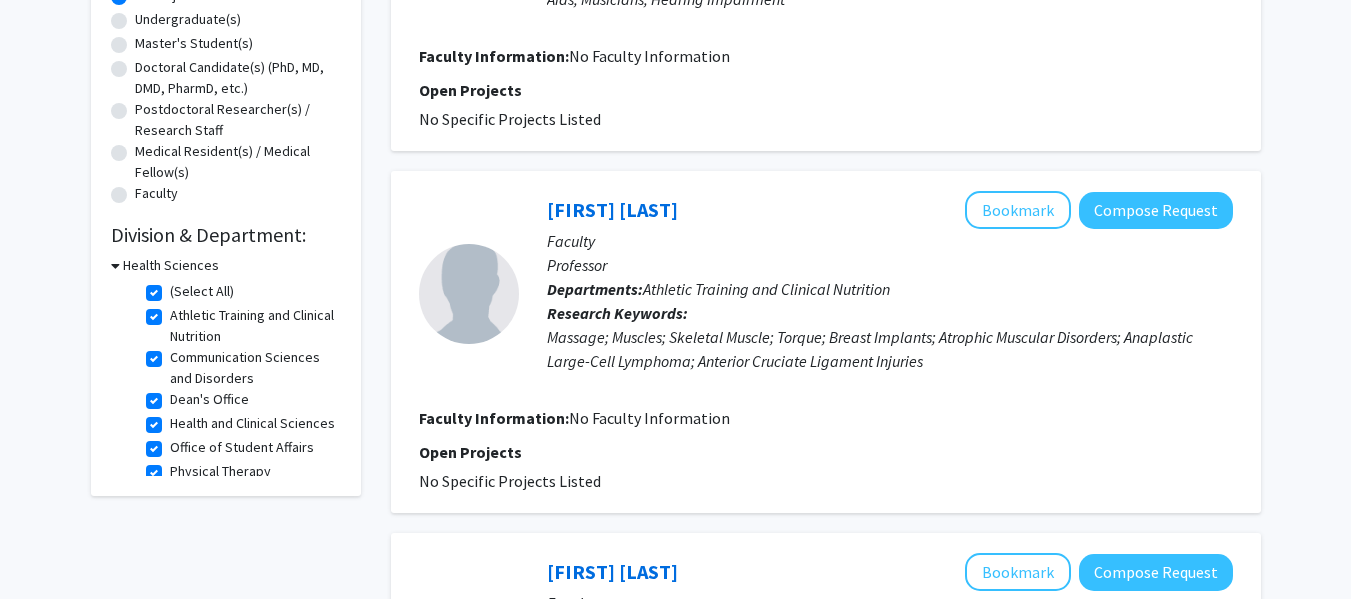 scroll, scrollTop: 394, scrollLeft: 0, axis: vertical 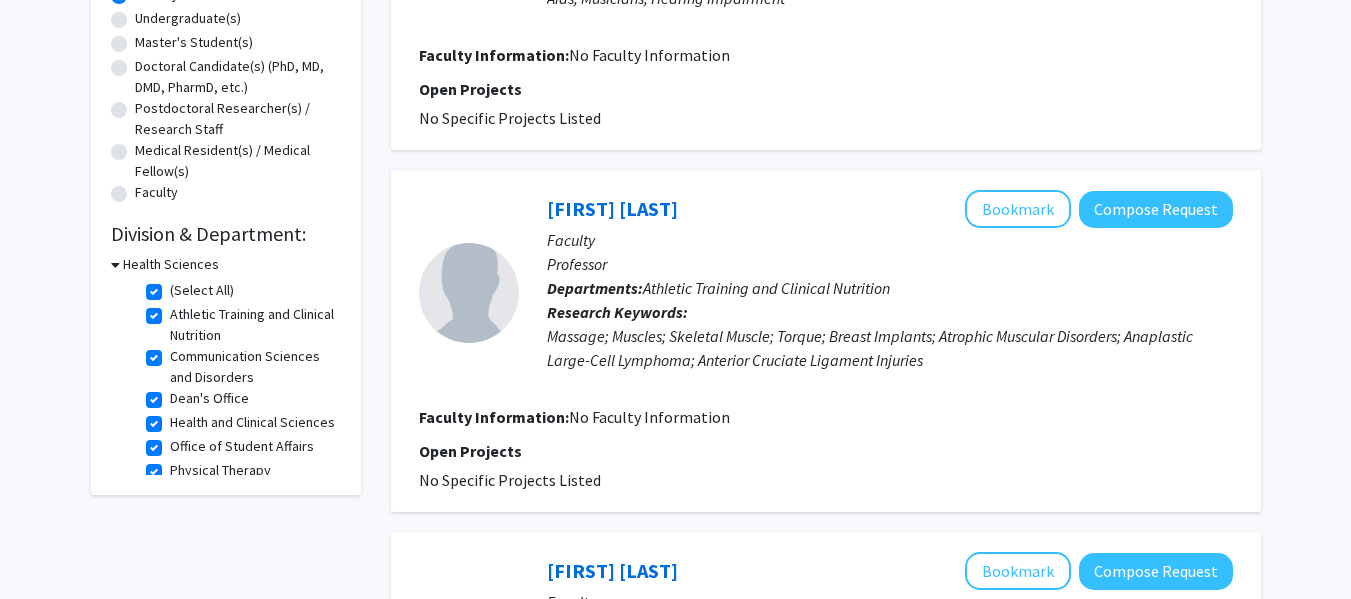 click on "(Select All)" 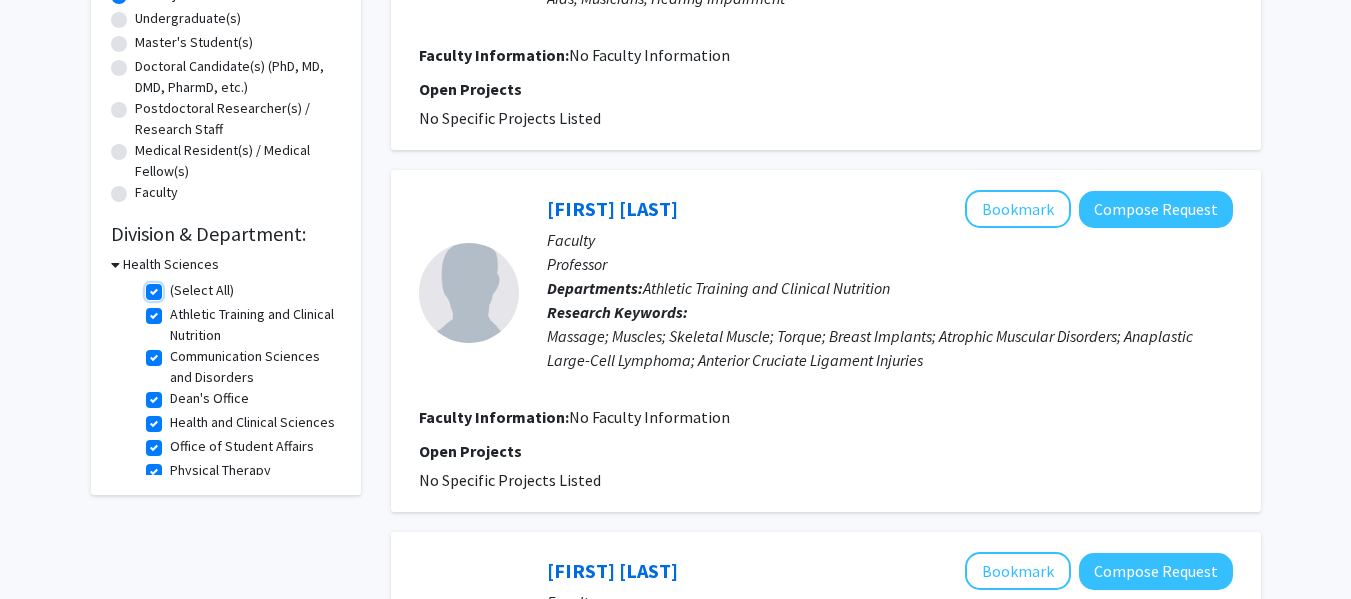 click on "(Select All)" at bounding box center (176, 286) 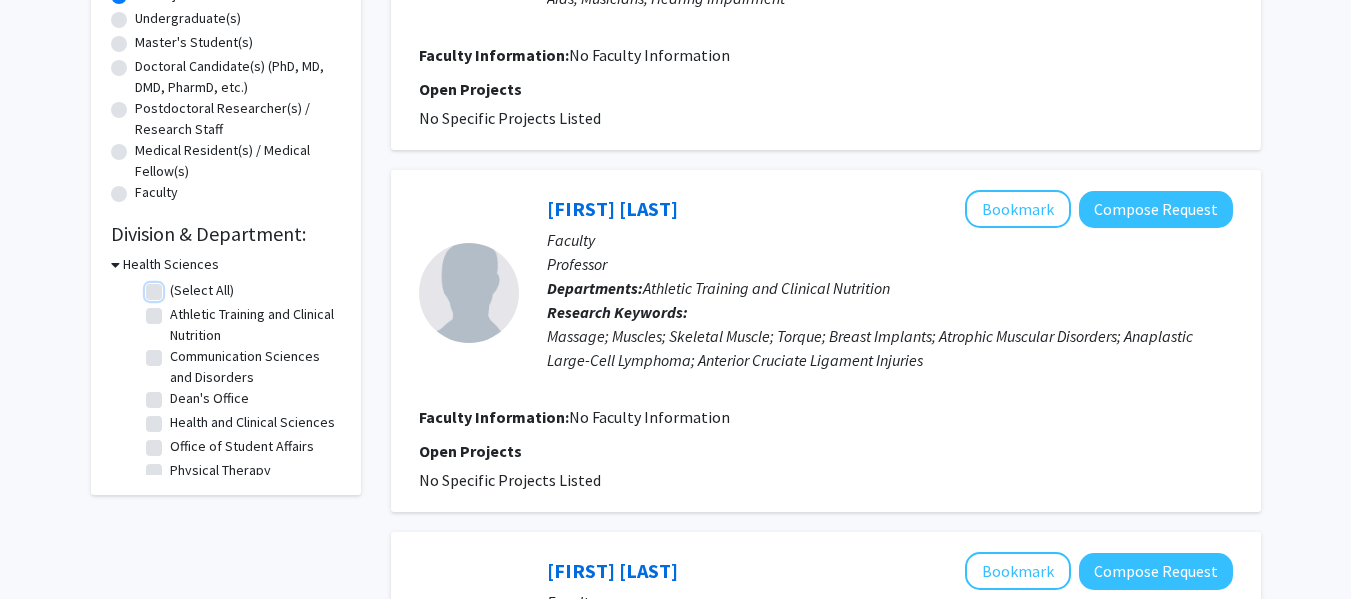 checkbox on "false" 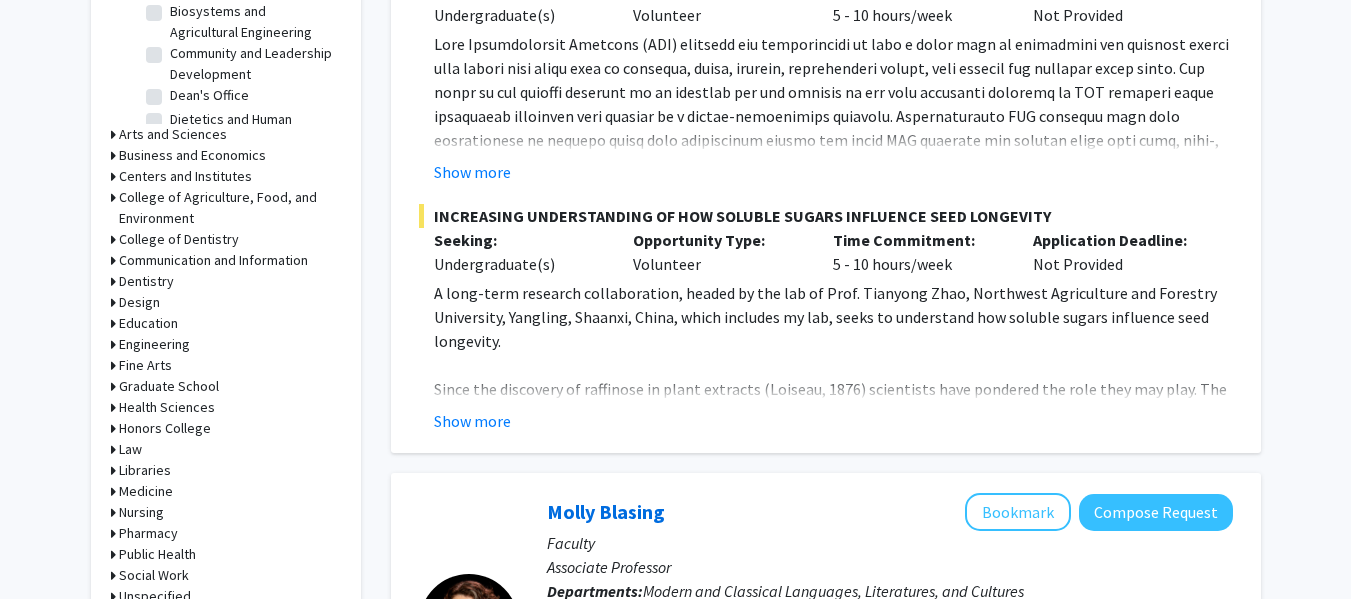 scroll, scrollTop: 746, scrollLeft: 0, axis: vertical 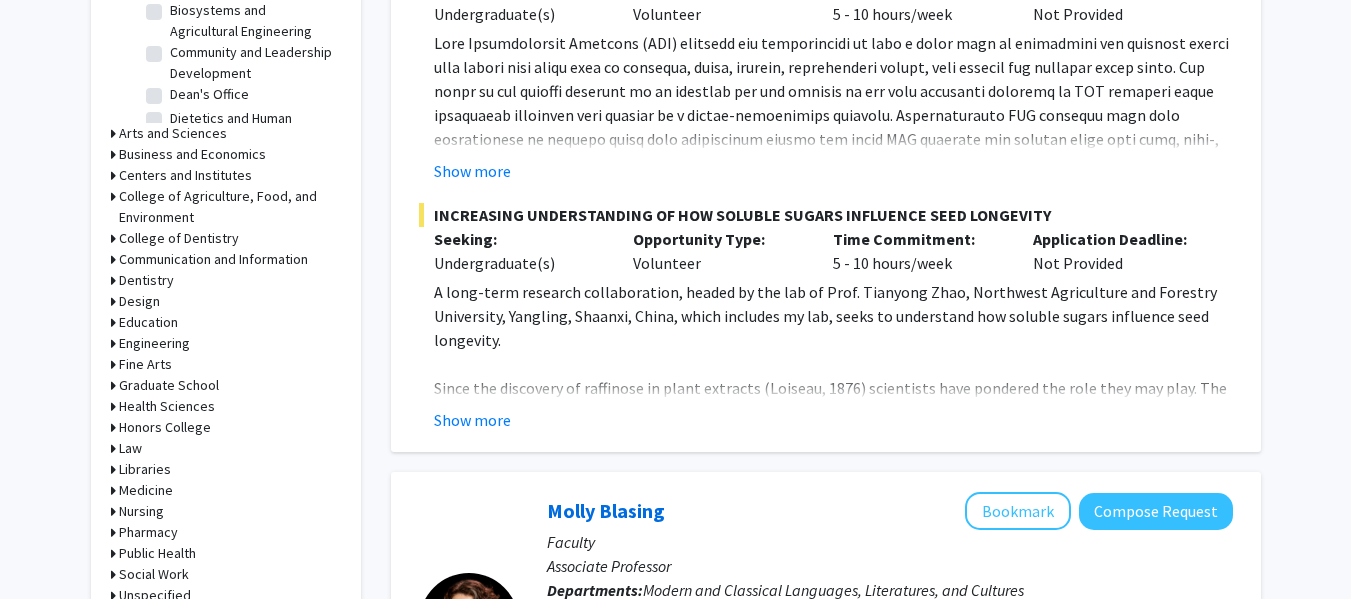 click on "Honors College" at bounding box center (165, 427) 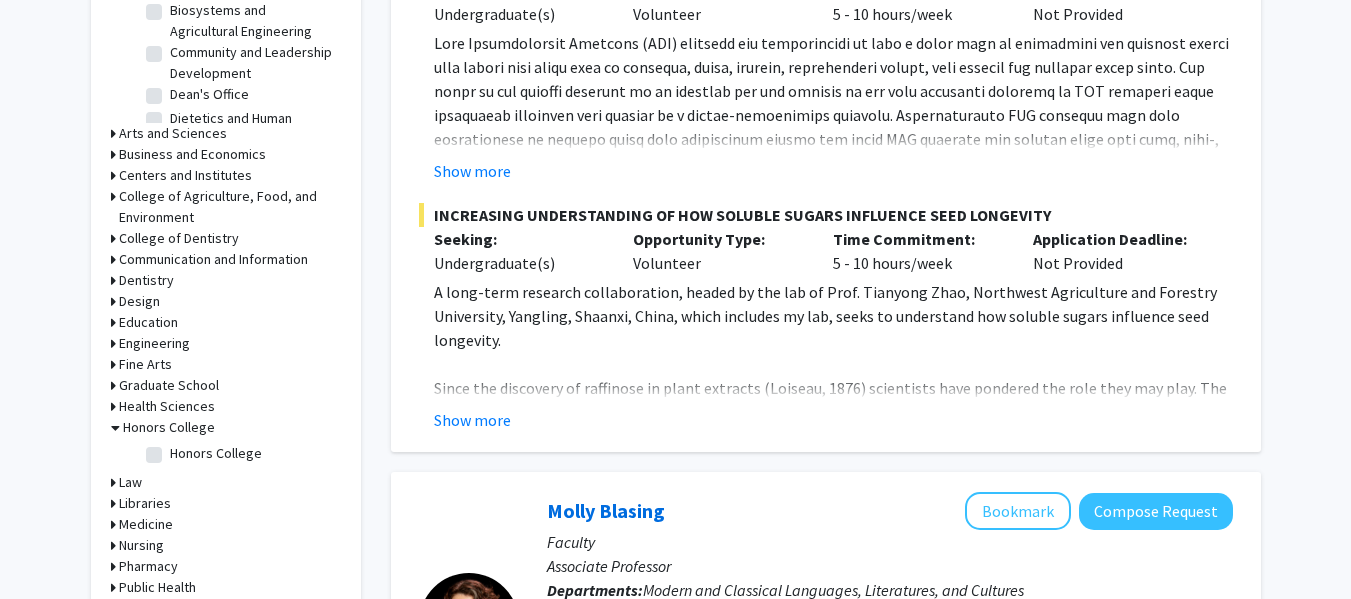click on "Honors College  Honors College" 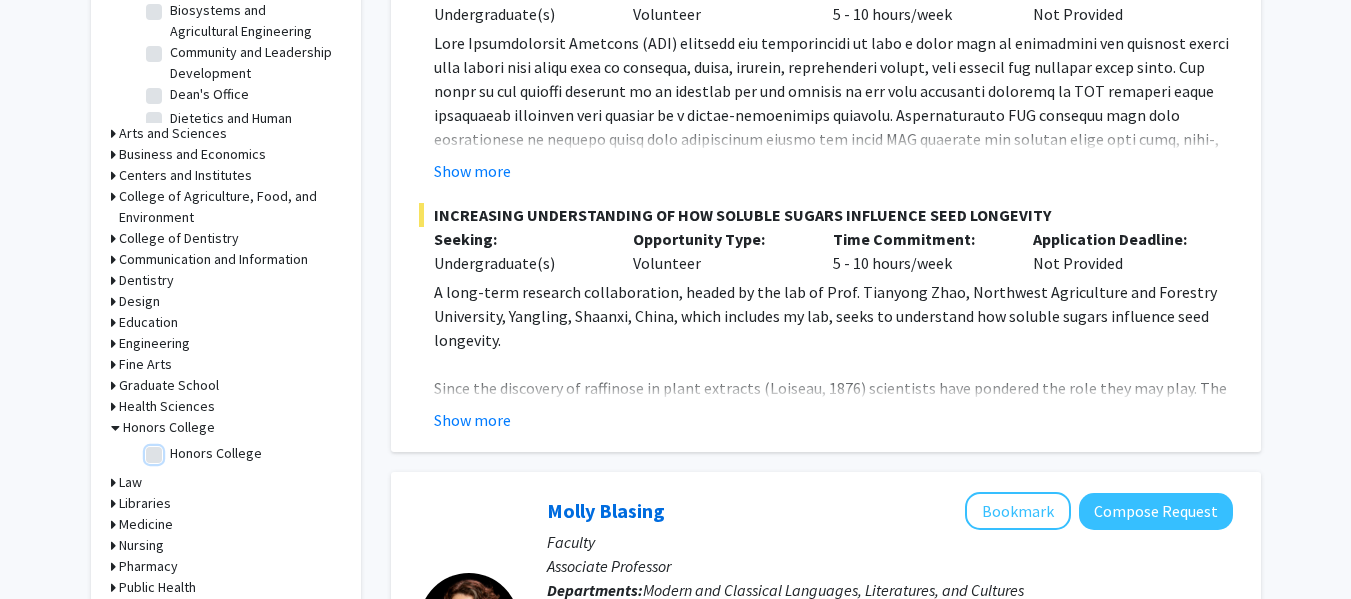 click on "Honors College" at bounding box center (176, 449) 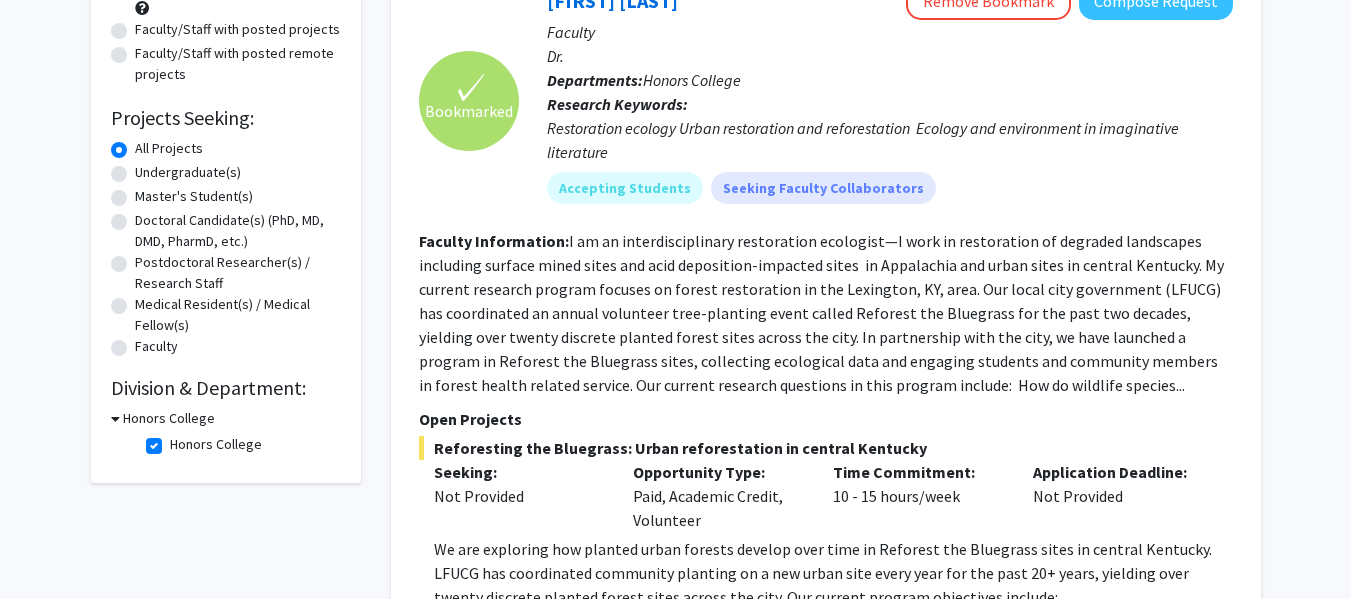 scroll, scrollTop: 239, scrollLeft: 0, axis: vertical 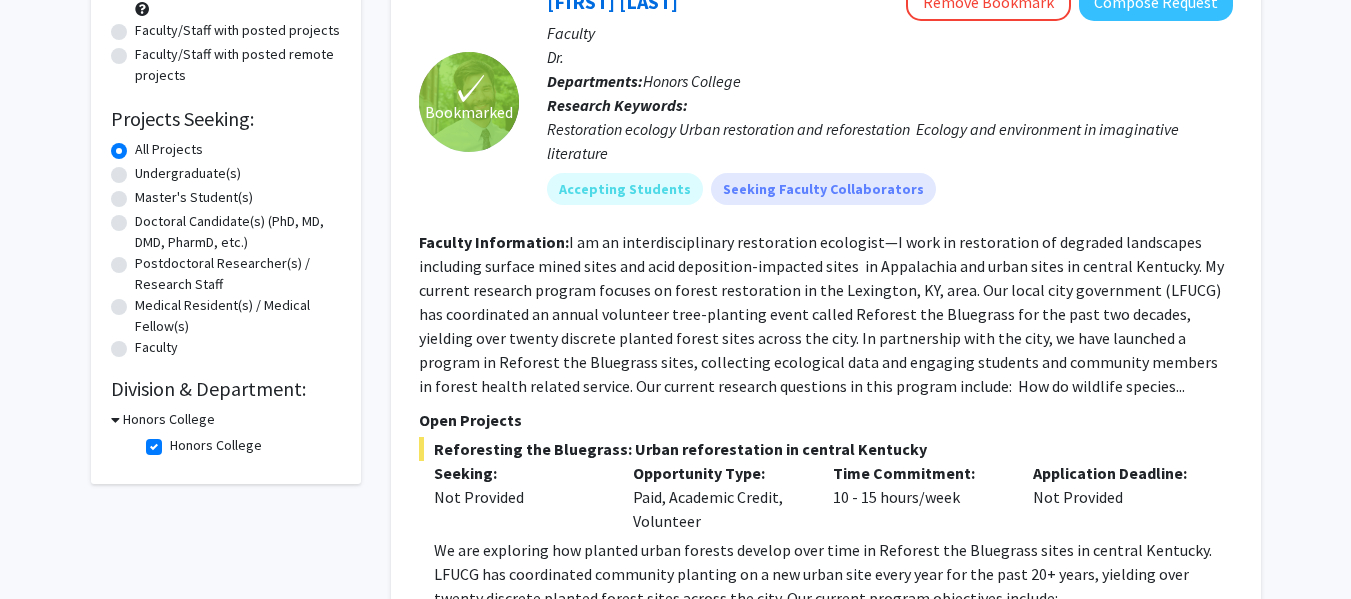click on "Honors College" 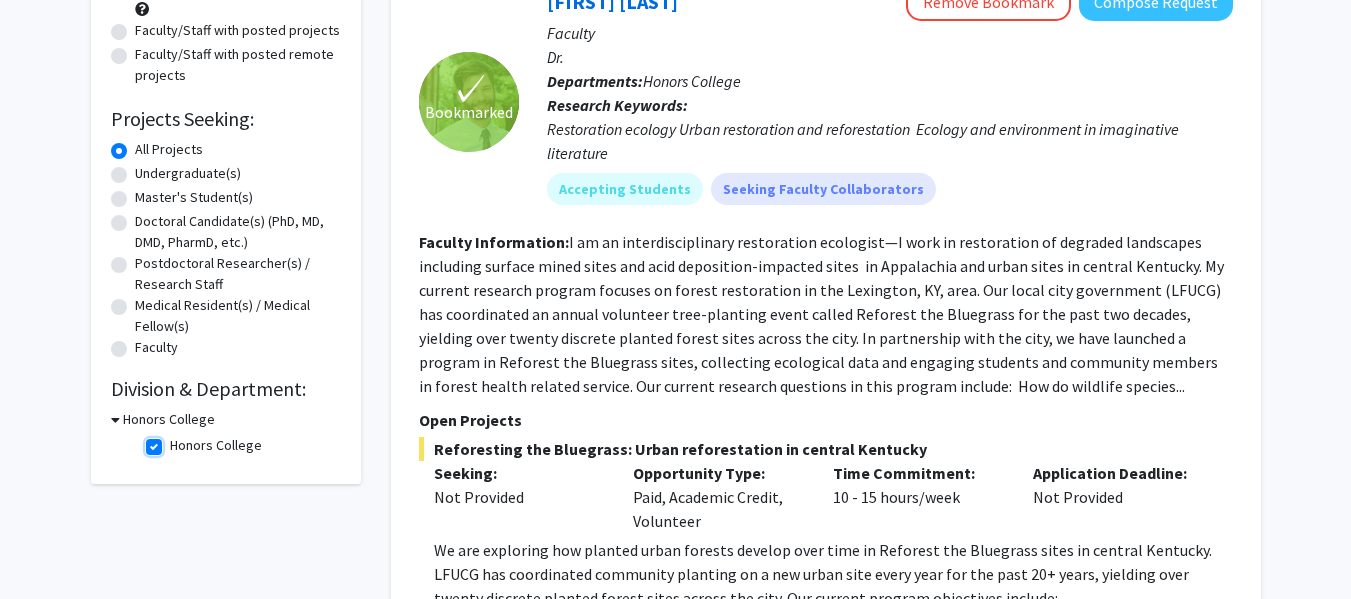 click on "Honors College" at bounding box center (176, 441) 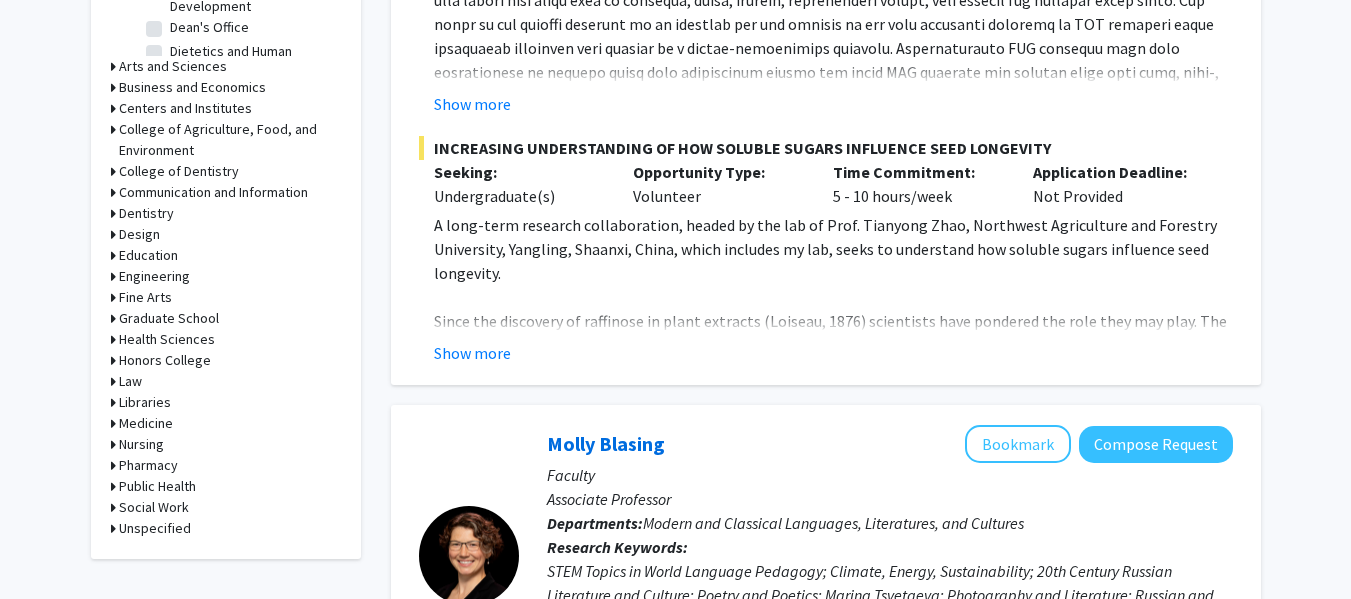 scroll, scrollTop: 821, scrollLeft: 0, axis: vertical 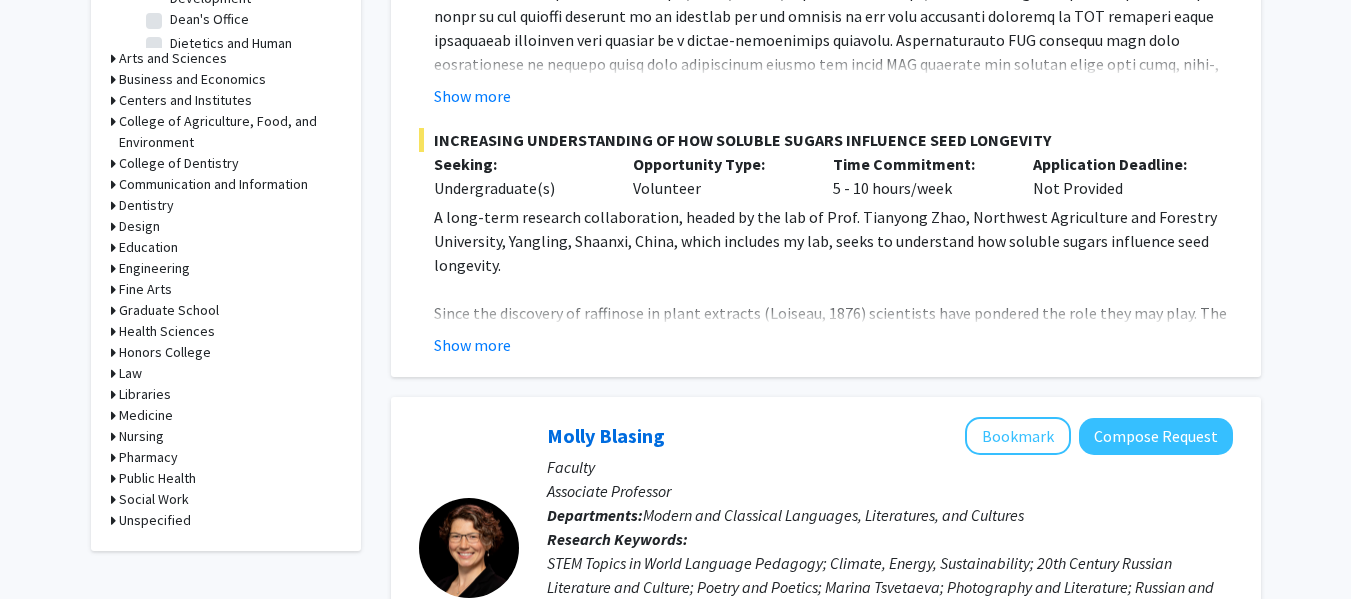 click on "Public Health" 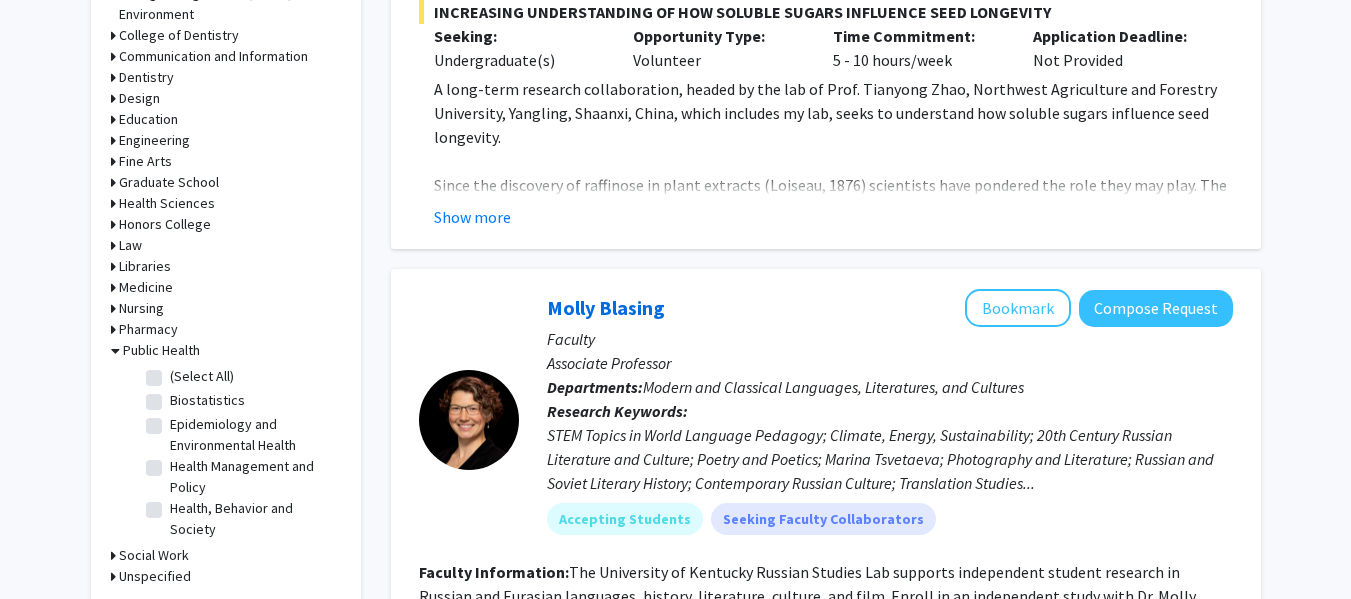 scroll, scrollTop: 950, scrollLeft: 0, axis: vertical 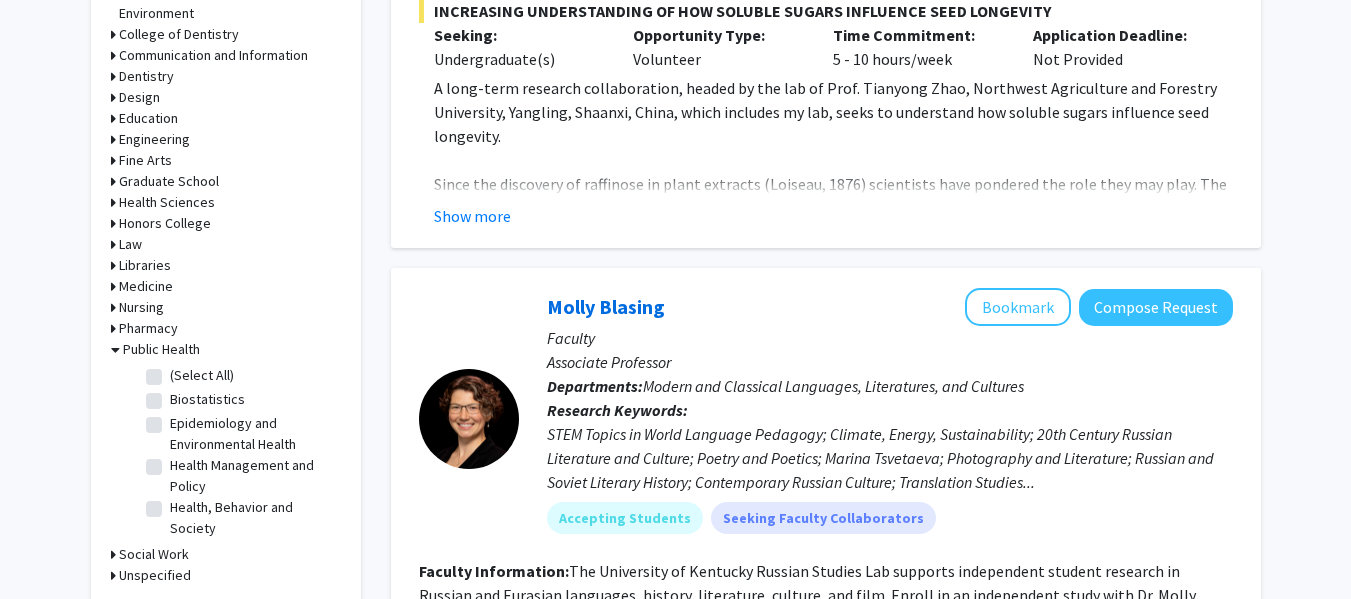 click 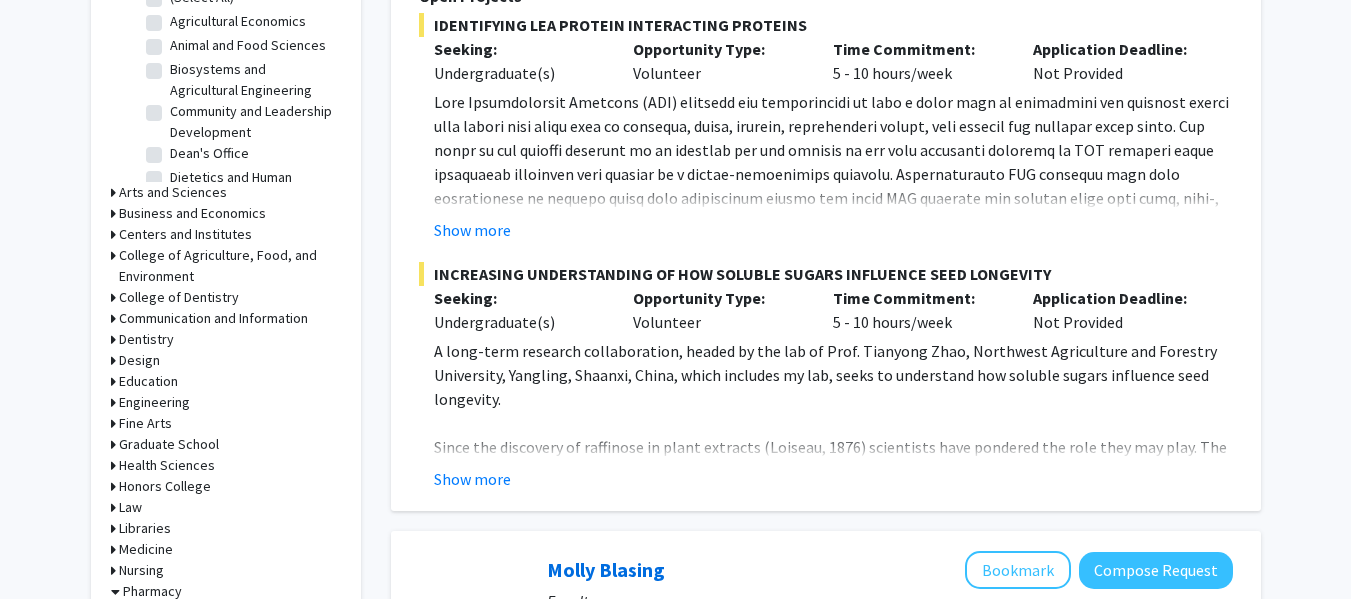 scroll, scrollTop: 681, scrollLeft: 0, axis: vertical 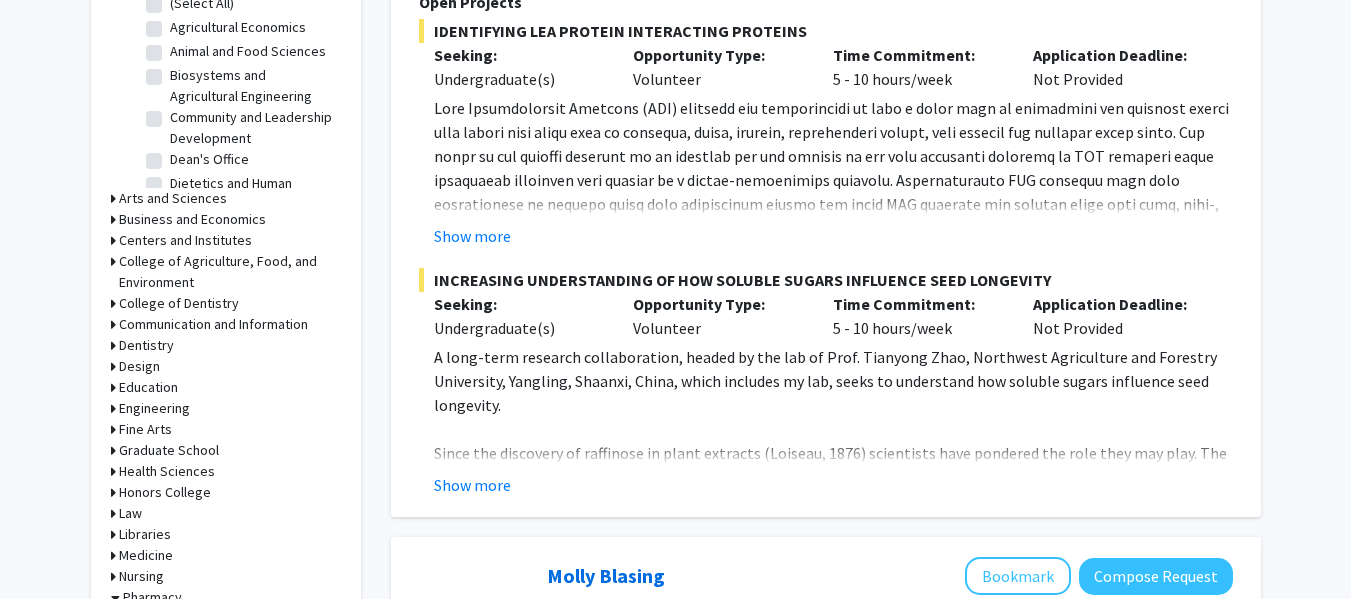 click 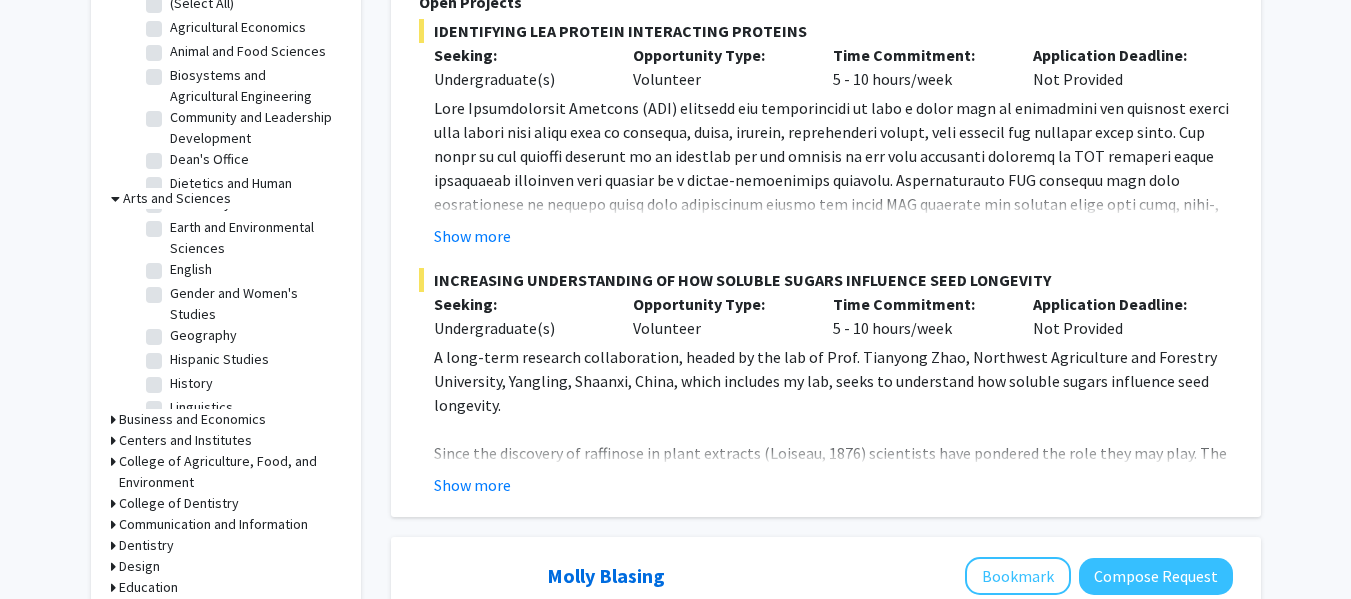 scroll, scrollTop: 0, scrollLeft: 0, axis: both 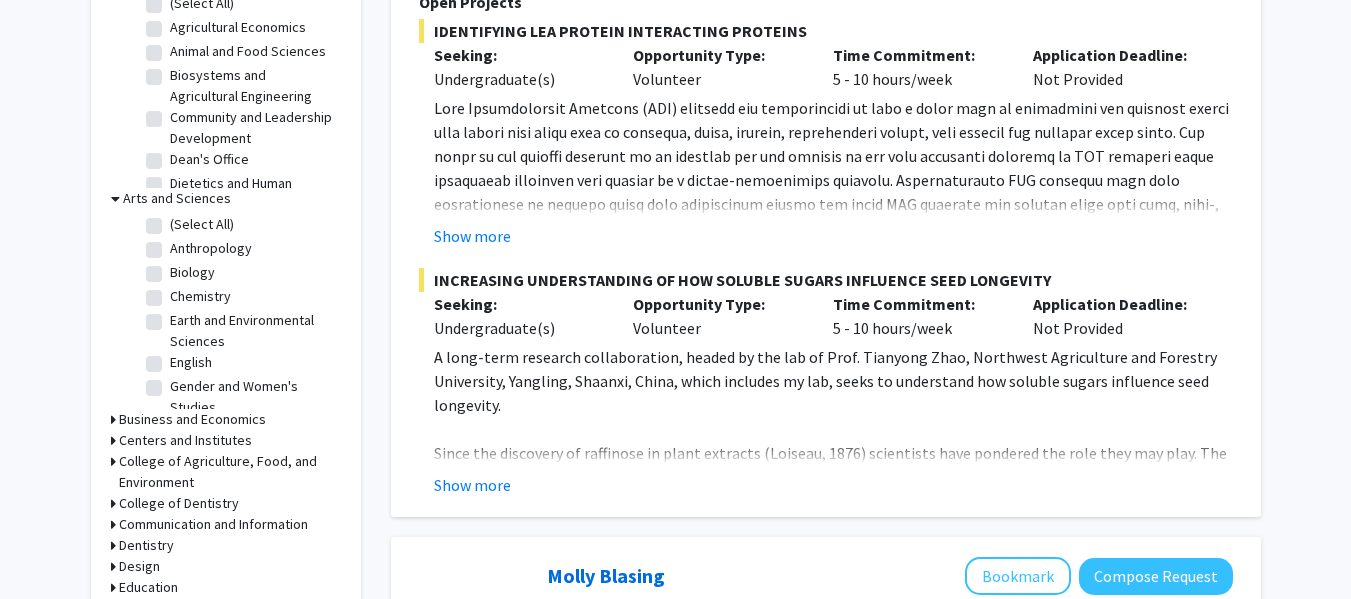 click on "(Select All)" 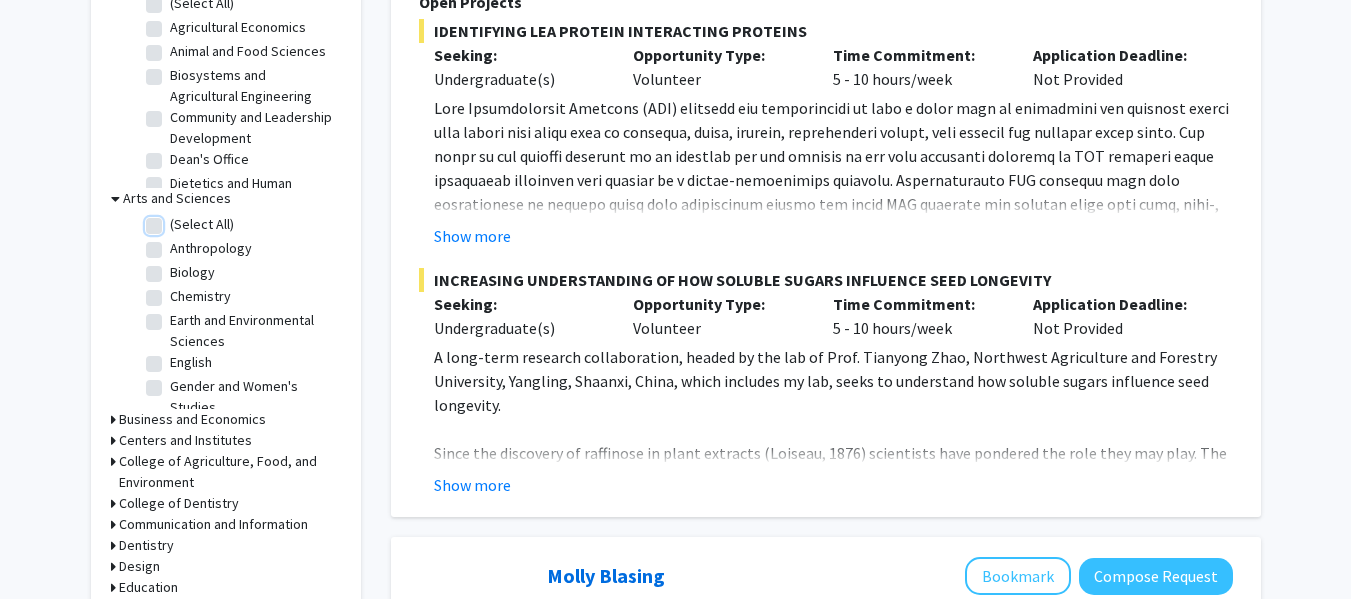 click on "(Select All)" at bounding box center (176, 220) 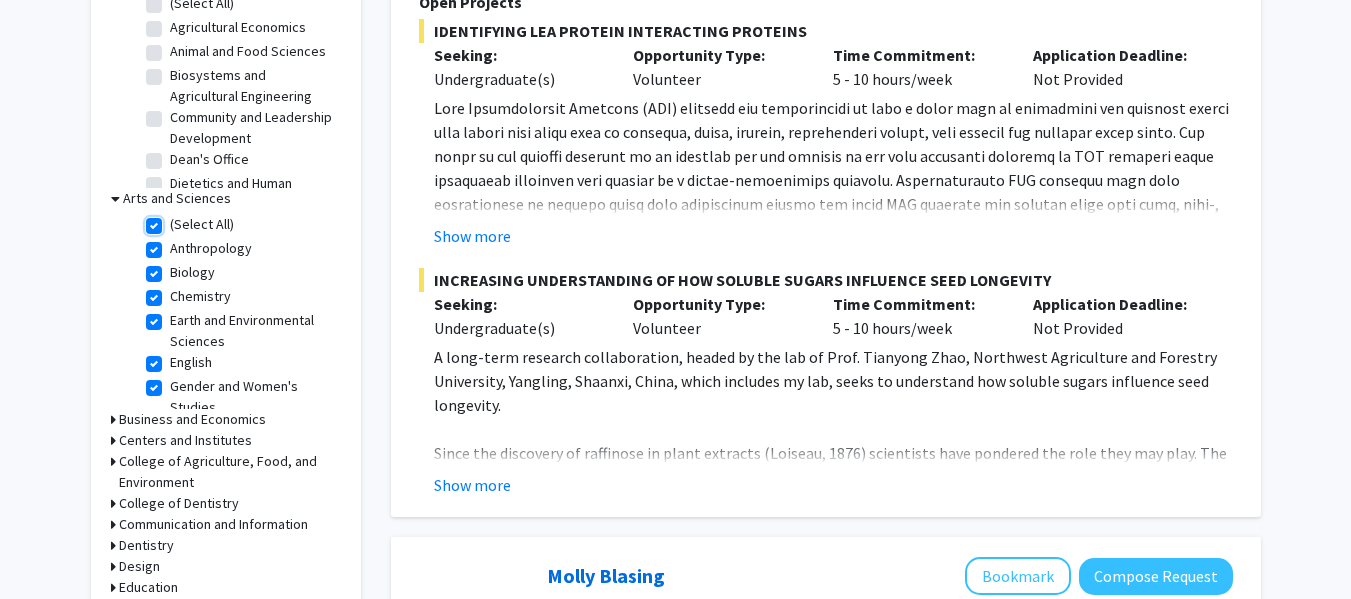 checkbox on "true" 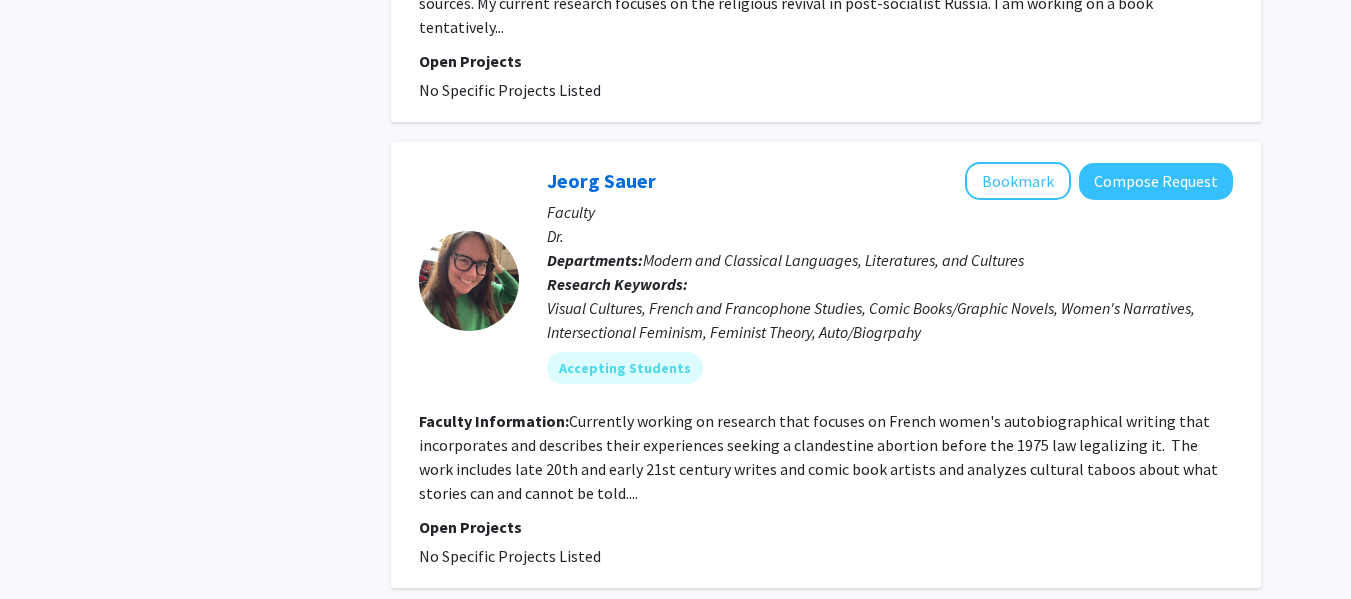 scroll, scrollTop: 7087, scrollLeft: 0, axis: vertical 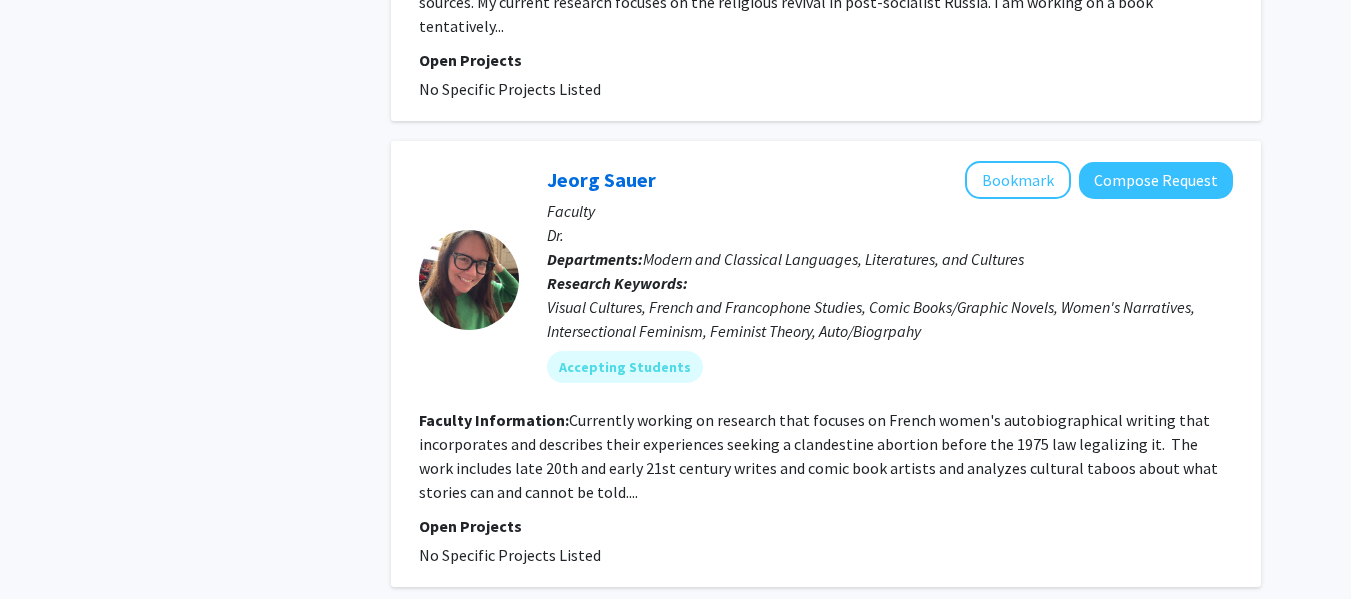 click on "2" 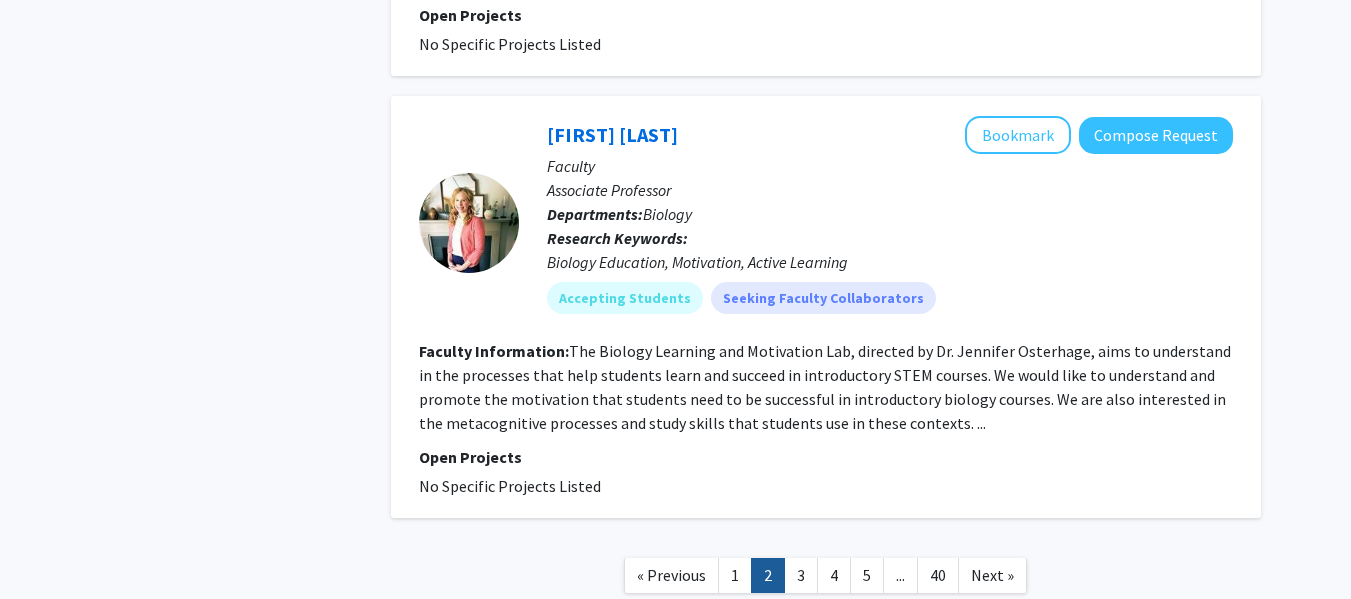scroll, scrollTop: 4610, scrollLeft: 0, axis: vertical 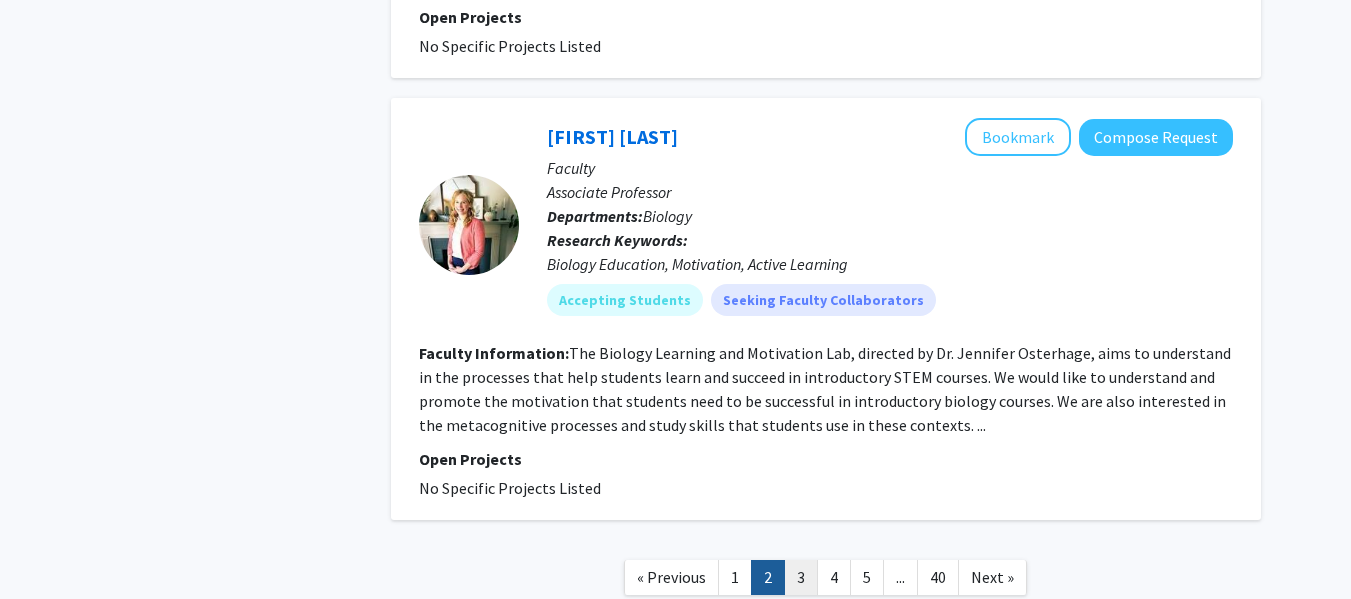 click on "3" 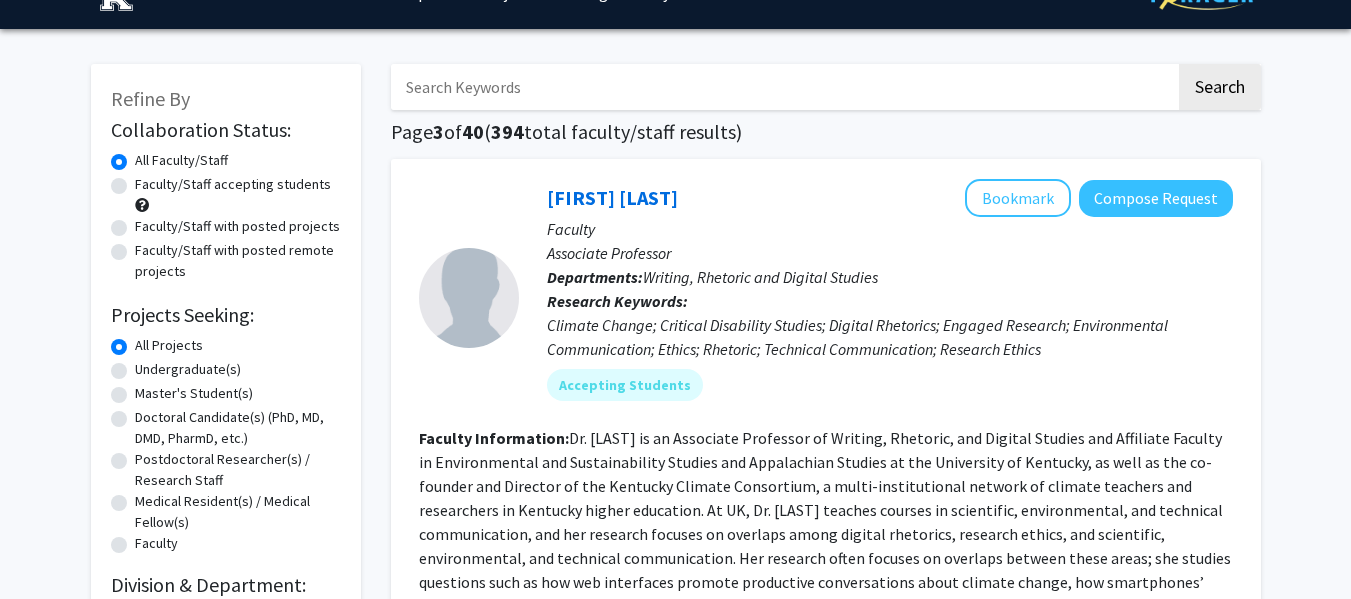 scroll, scrollTop: 44, scrollLeft: 0, axis: vertical 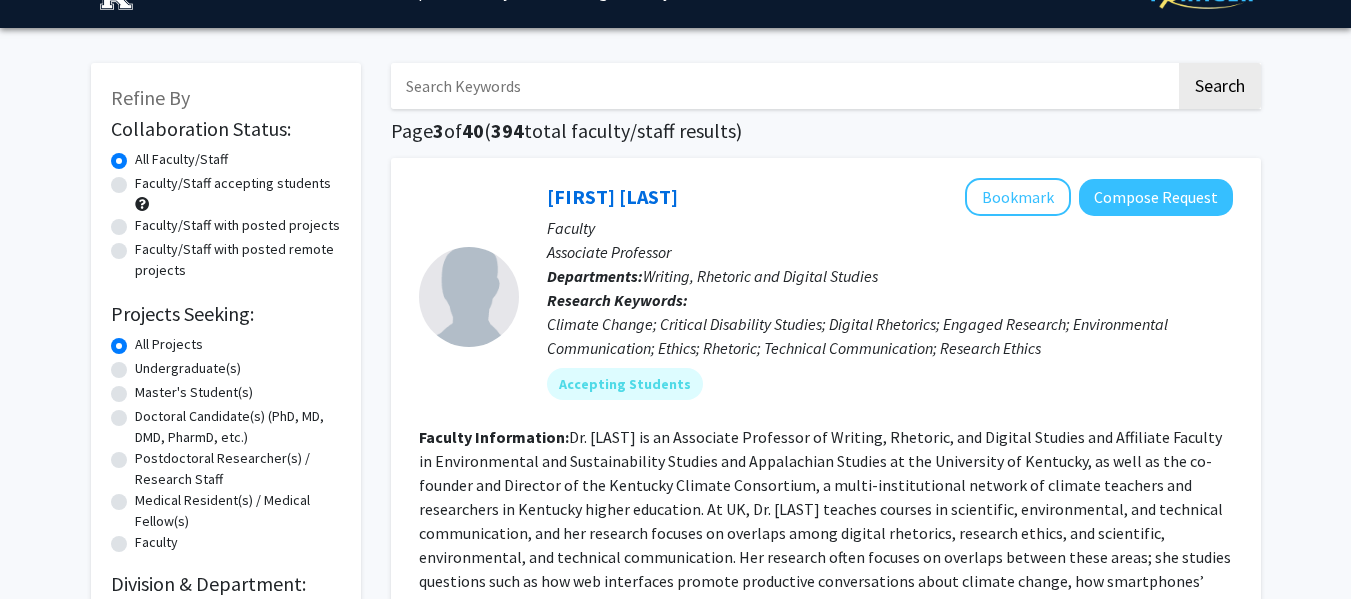 click on "Undergraduate(s)" 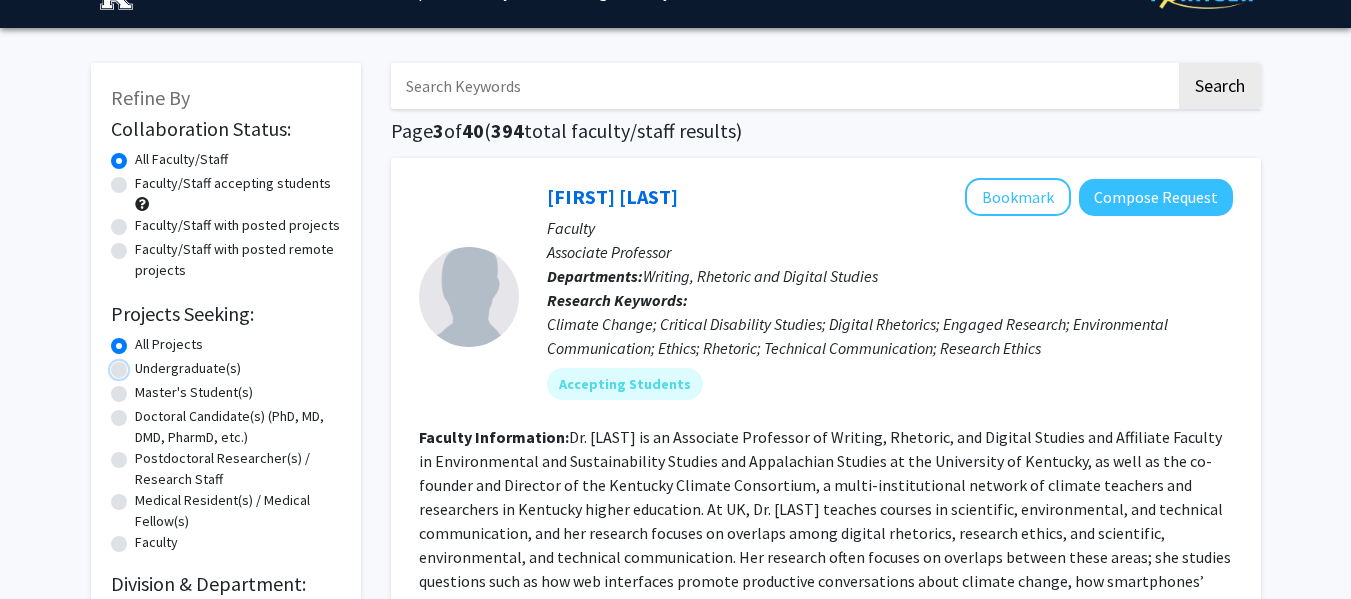 click on "Undergraduate(s)" at bounding box center (141, 364) 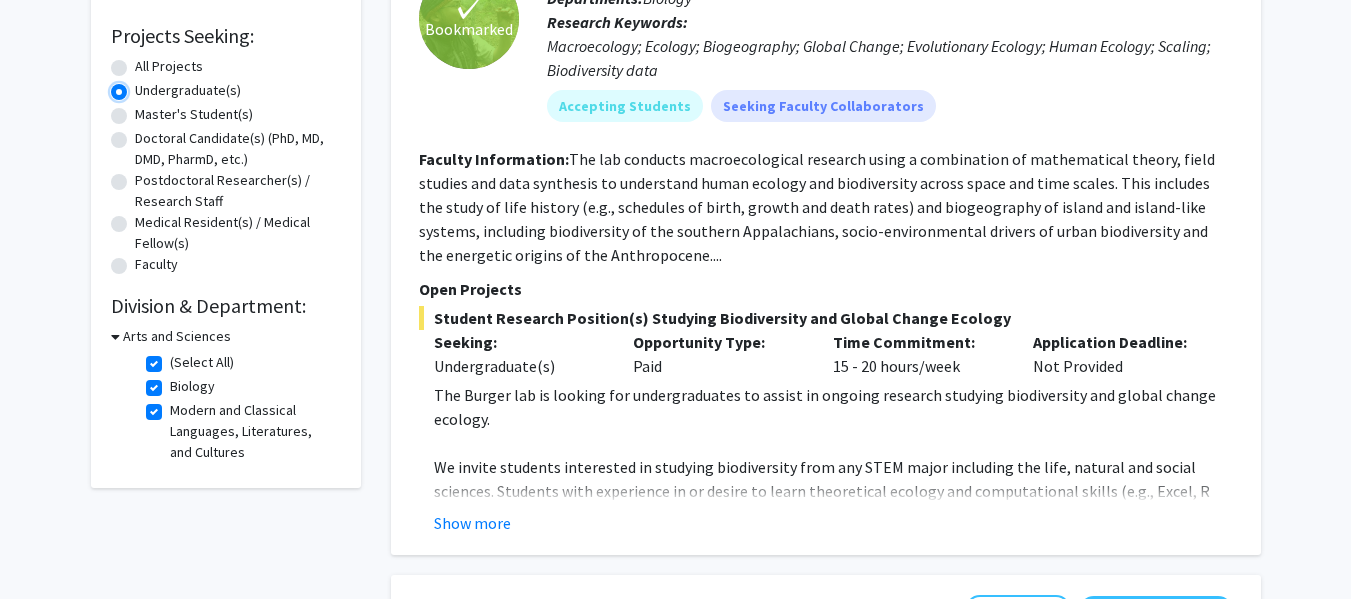 scroll, scrollTop: 323, scrollLeft: 0, axis: vertical 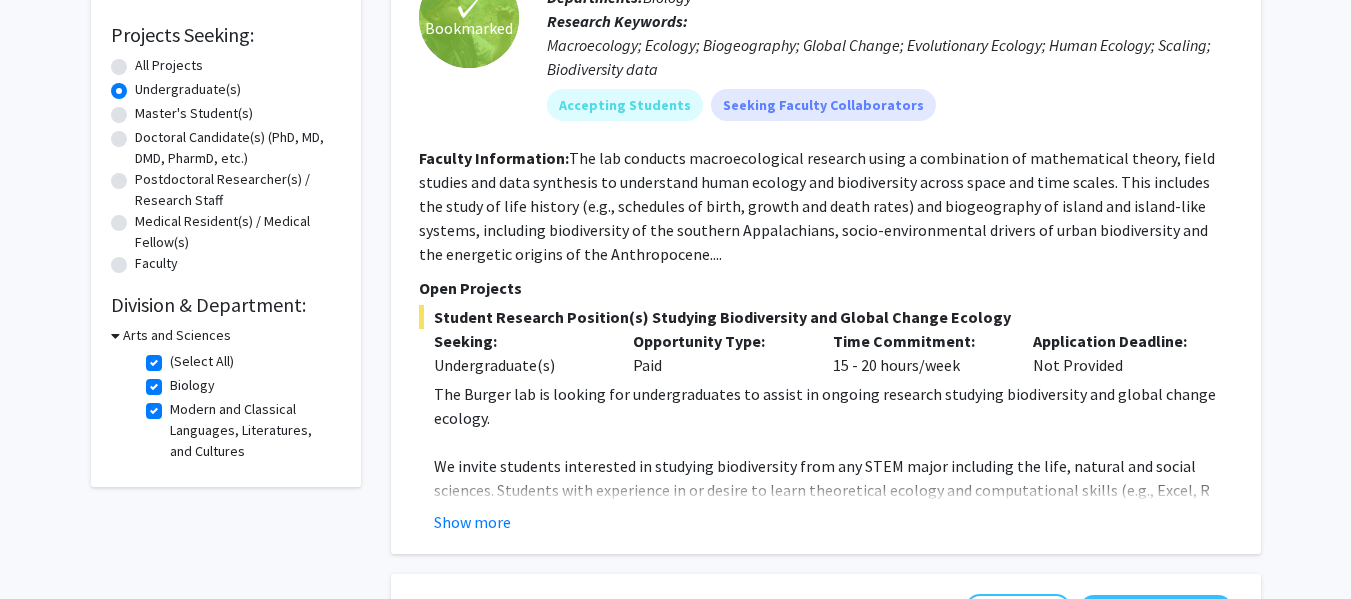 click on "(Select All)" 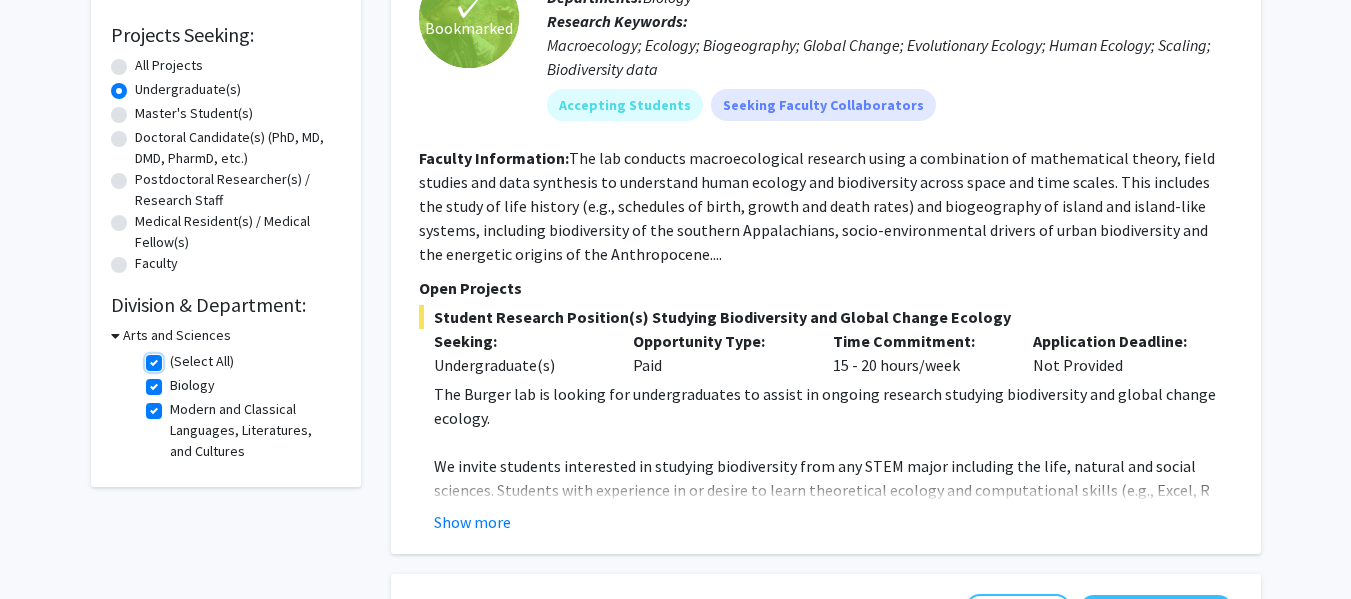 click on "(Select All)" at bounding box center [176, 357] 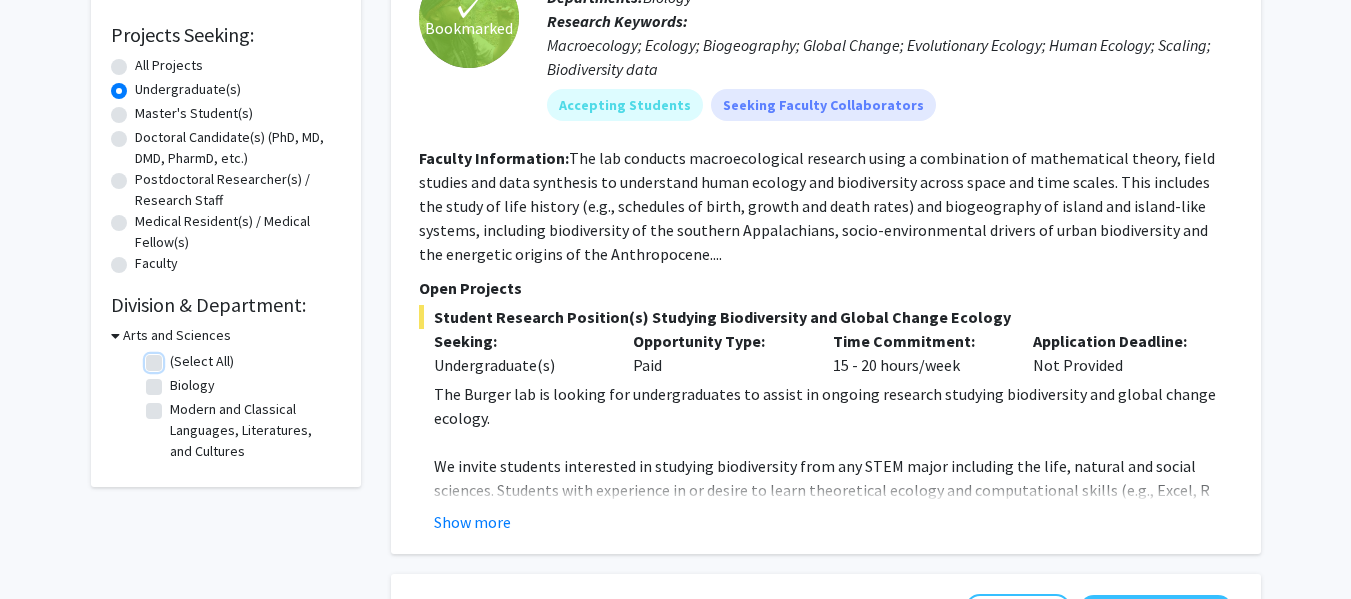 checkbox on "false" 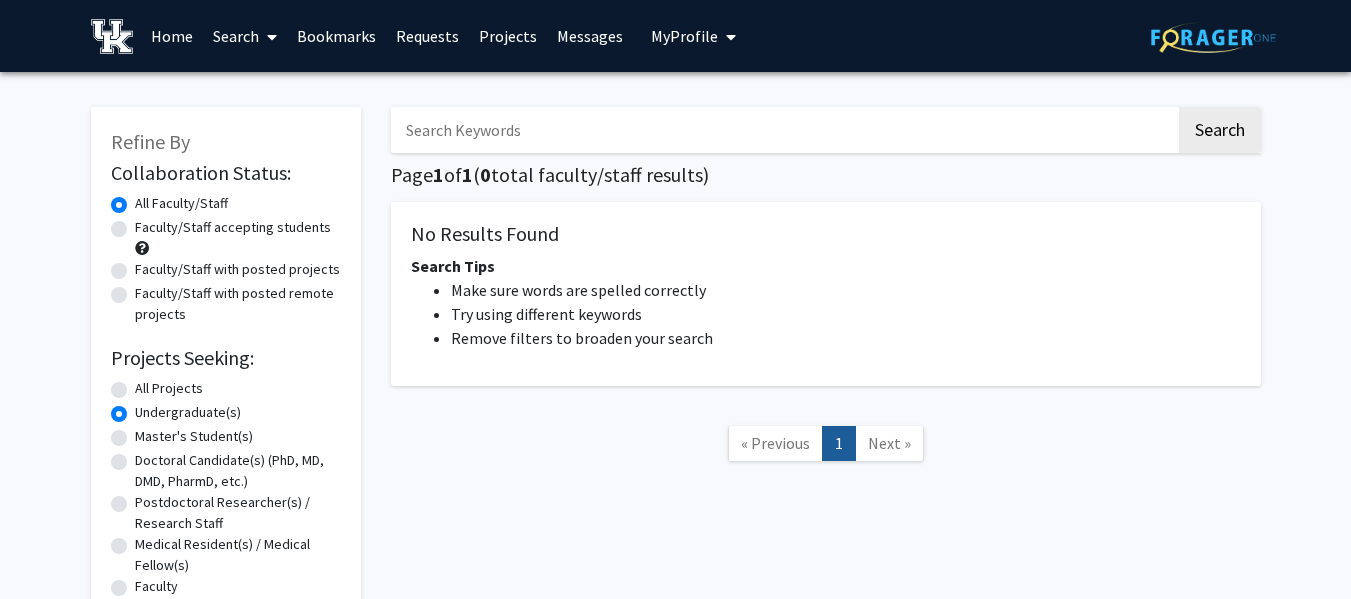 scroll, scrollTop: 195, scrollLeft: 0, axis: vertical 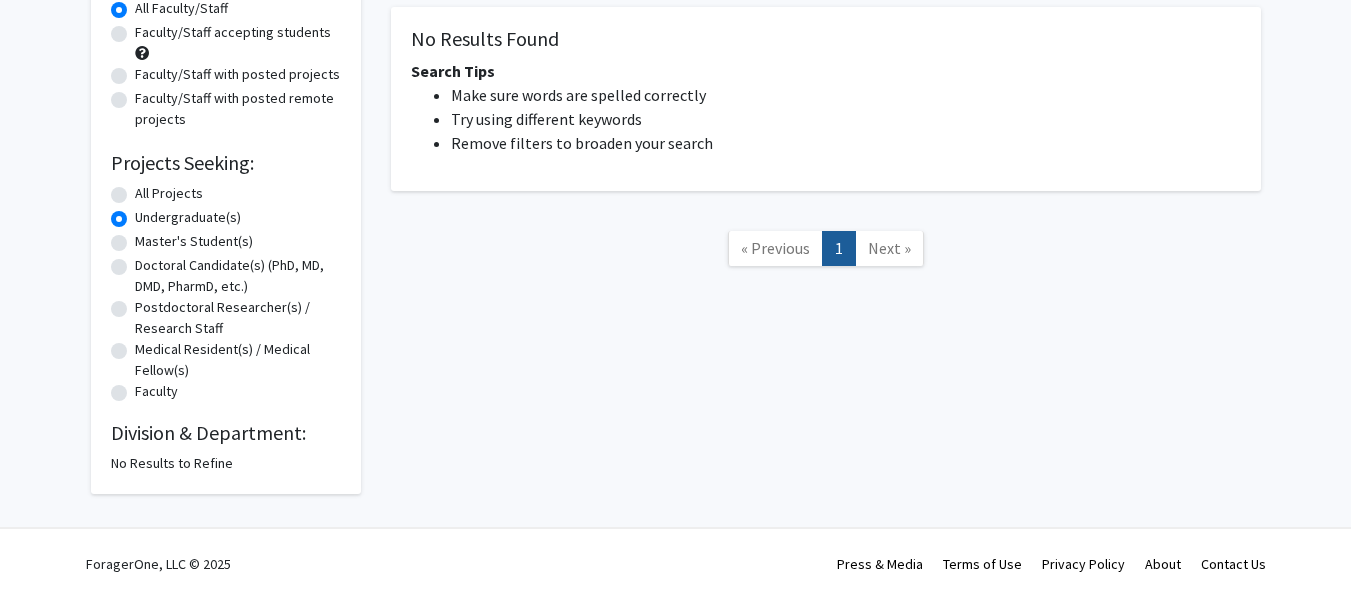 click on "All Projects" 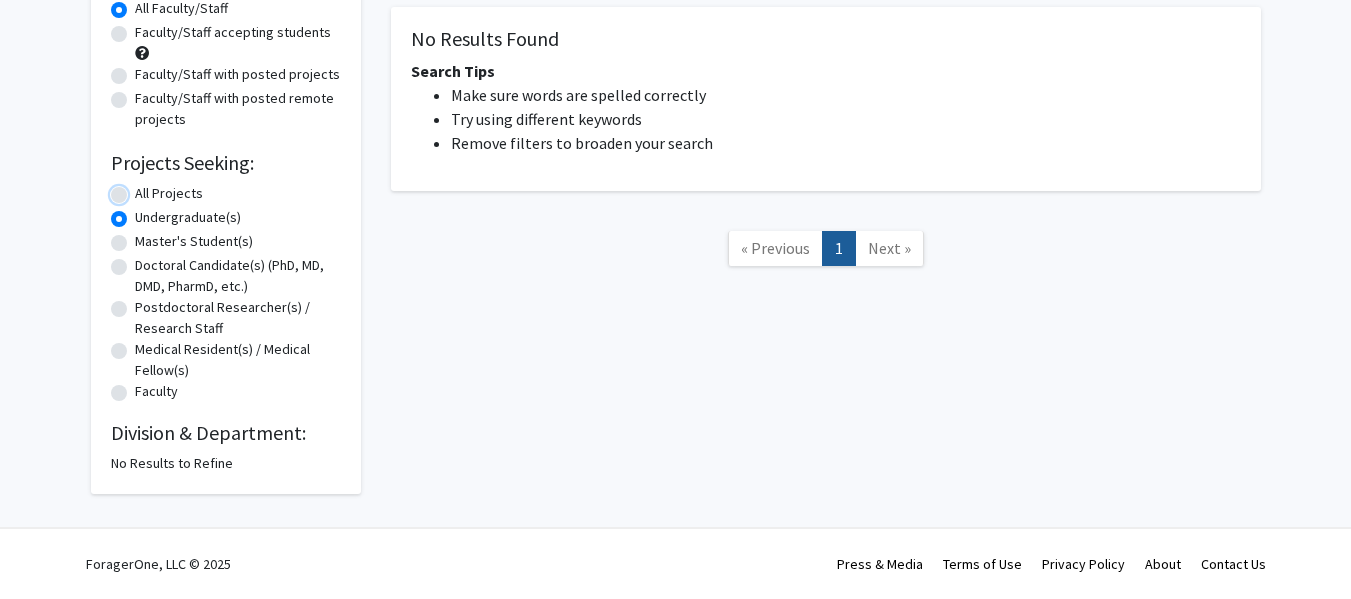 click on "All Projects" at bounding box center [141, 189] 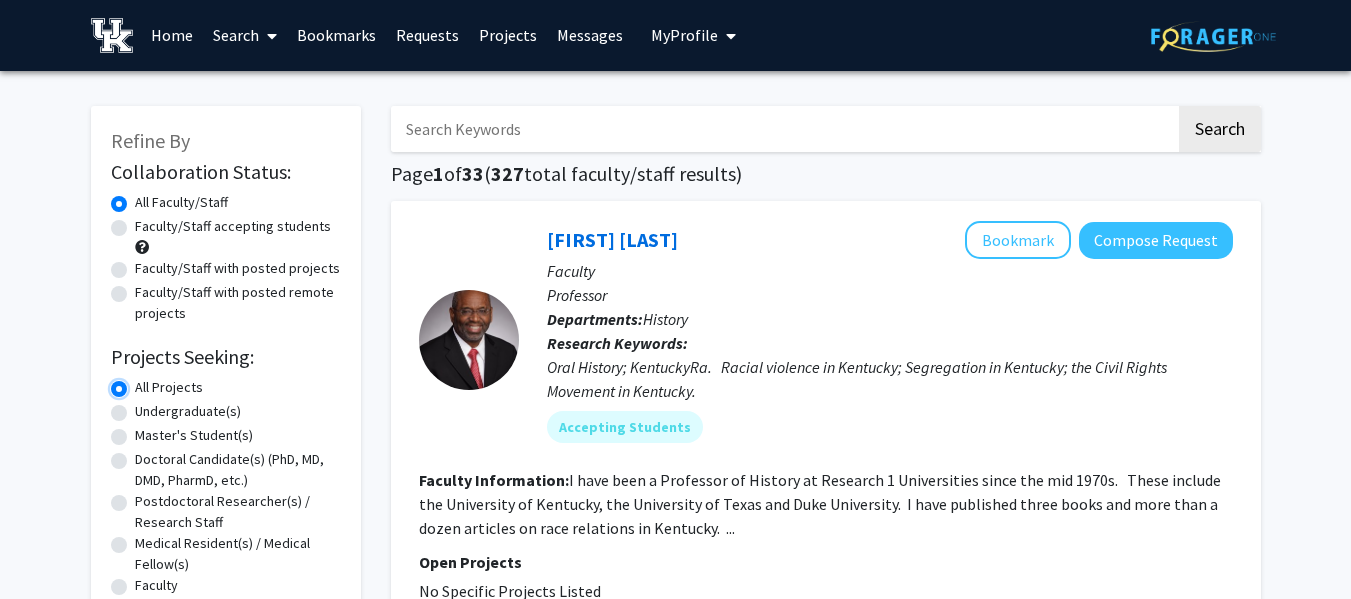 scroll, scrollTop: 0, scrollLeft: 0, axis: both 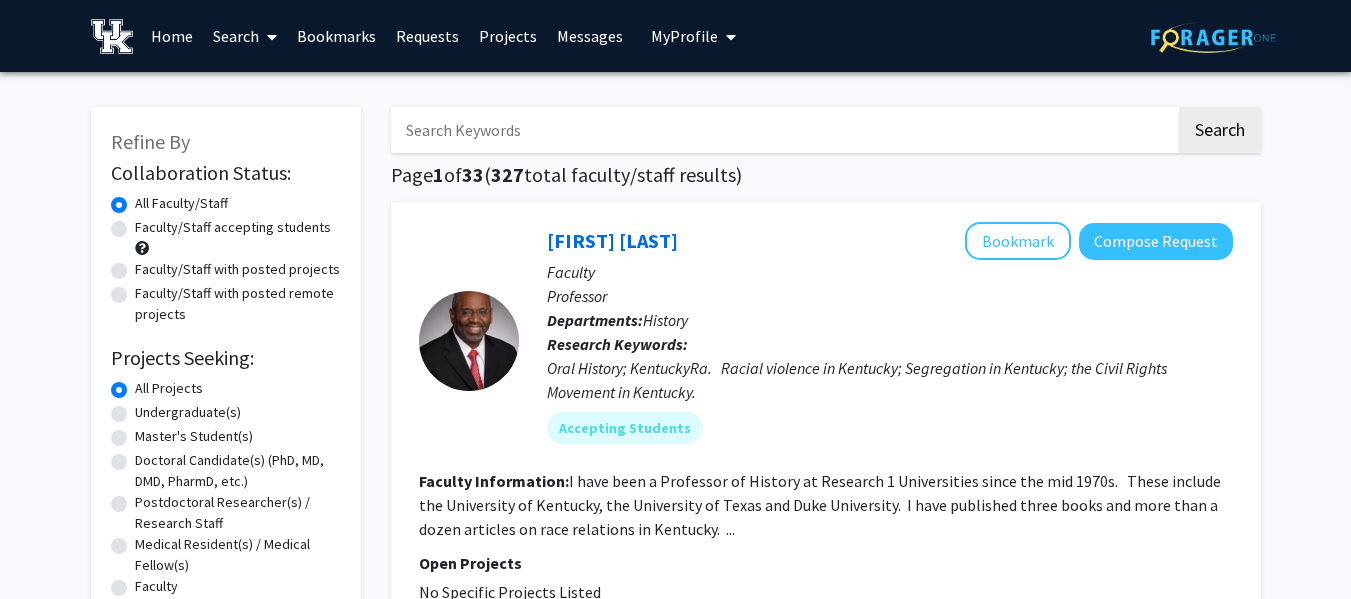 click on "Faculty/Staff with posted projects" 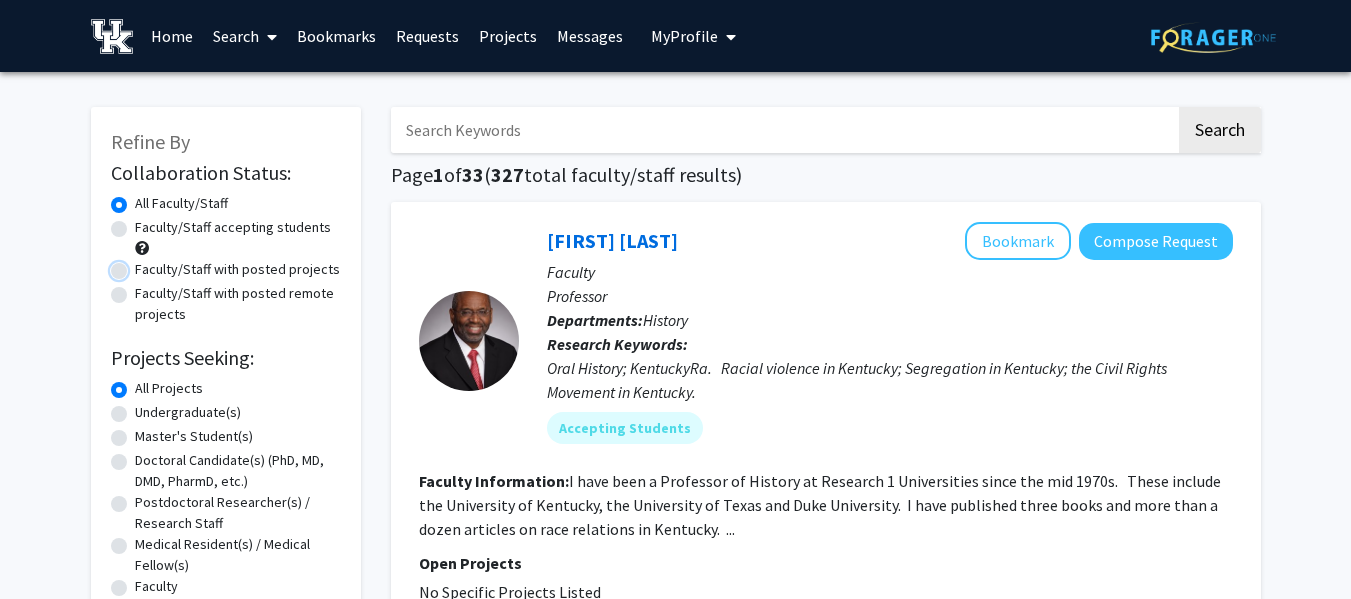 click on "Faculty/Staff with posted projects" at bounding box center (141, 265) 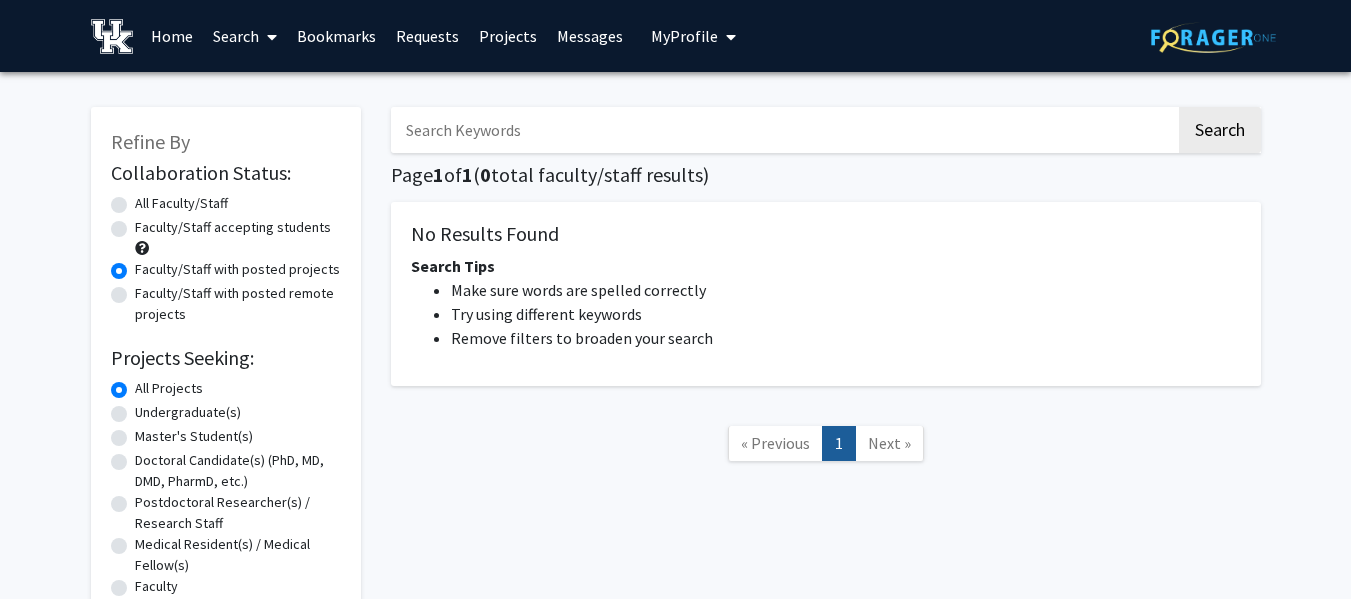 click on "Faculty/Staff with posted remote projects" 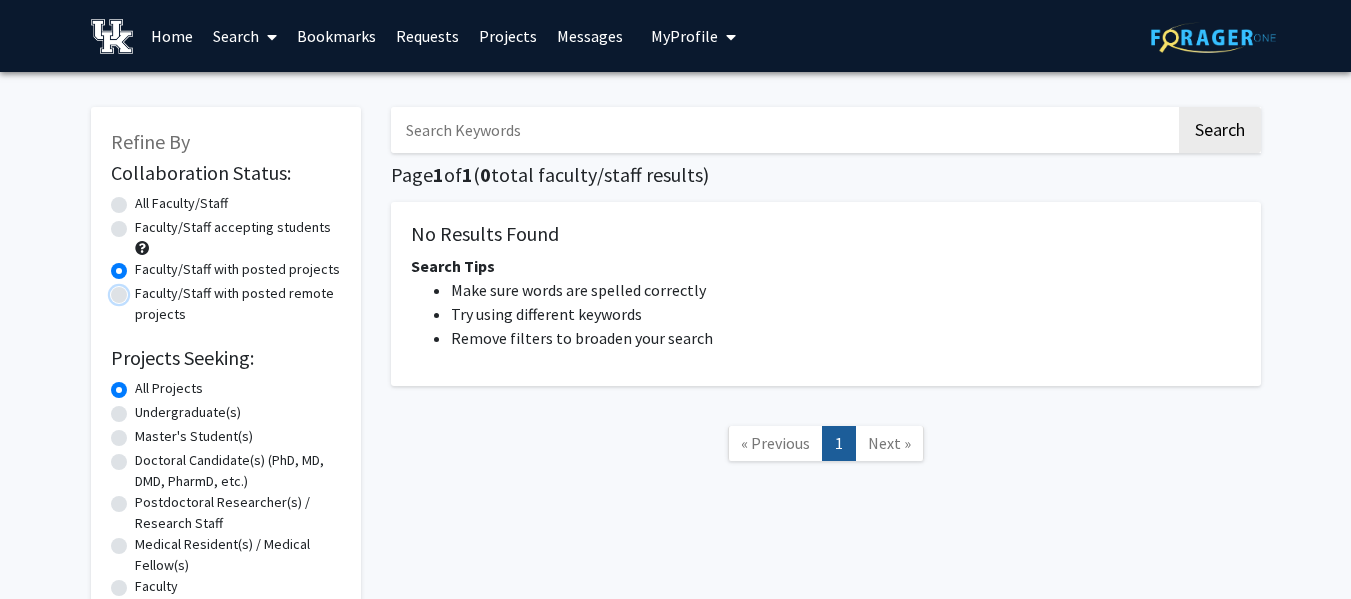 click on "Faculty/Staff with posted remote projects" at bounding box center [141, 289] 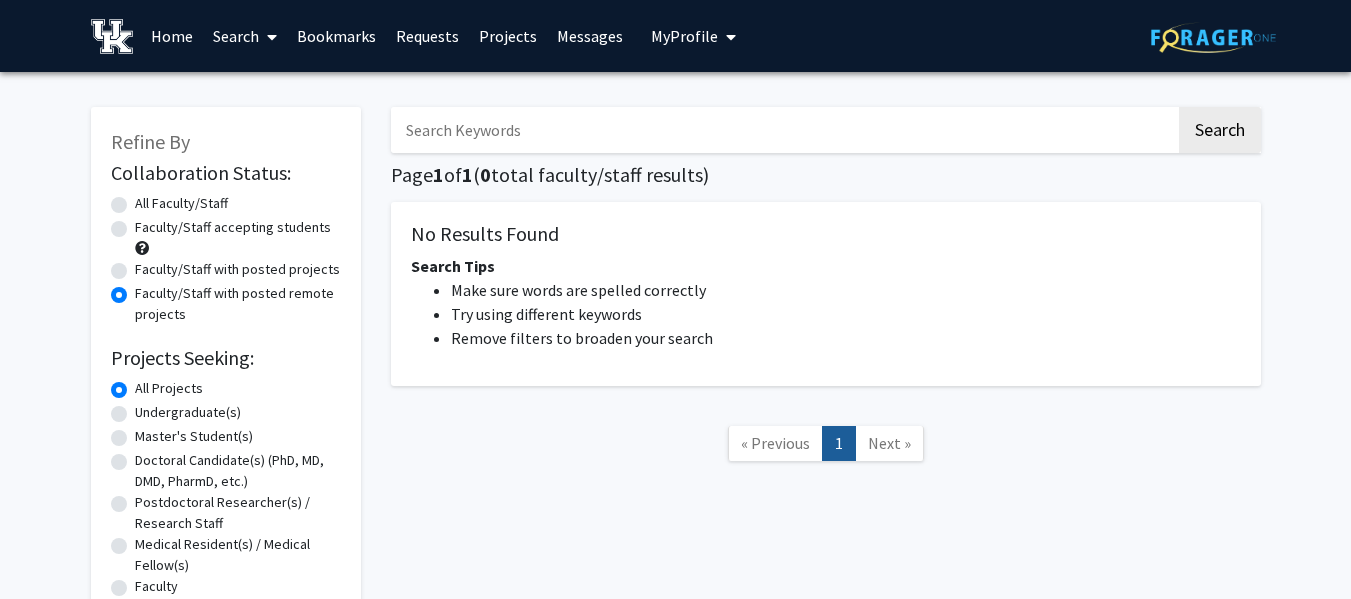click on "All Faculty/Staff" 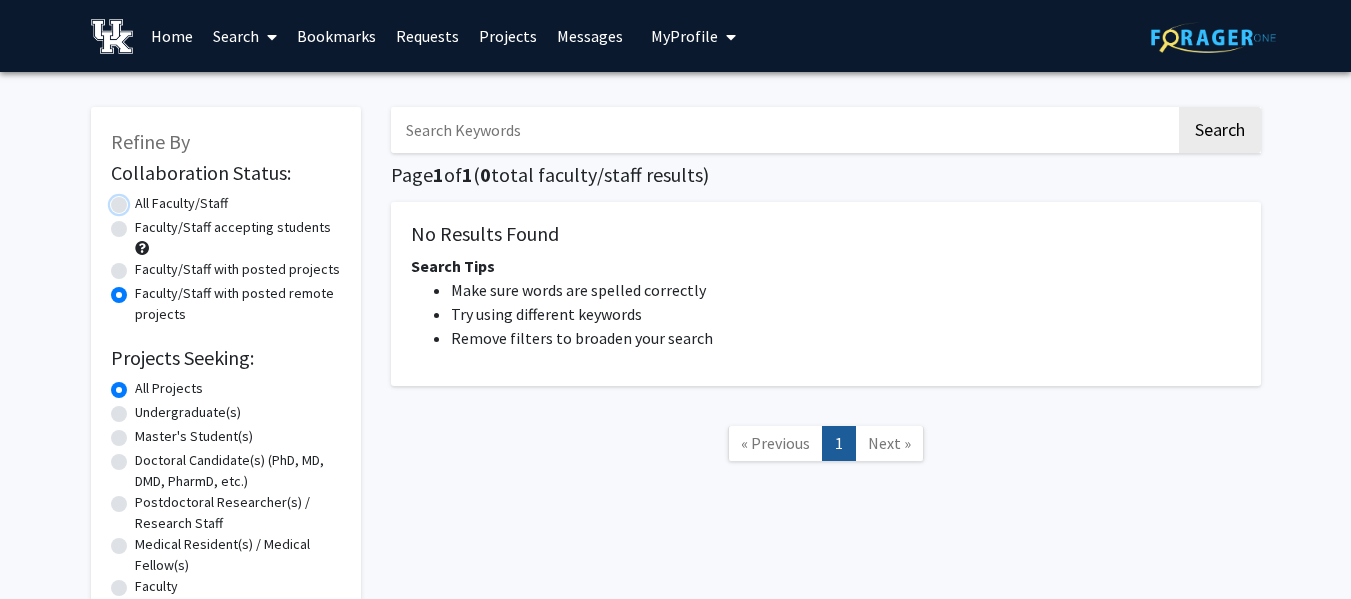 click on "All Faculty/Staff" at bounding box center [141, 199] 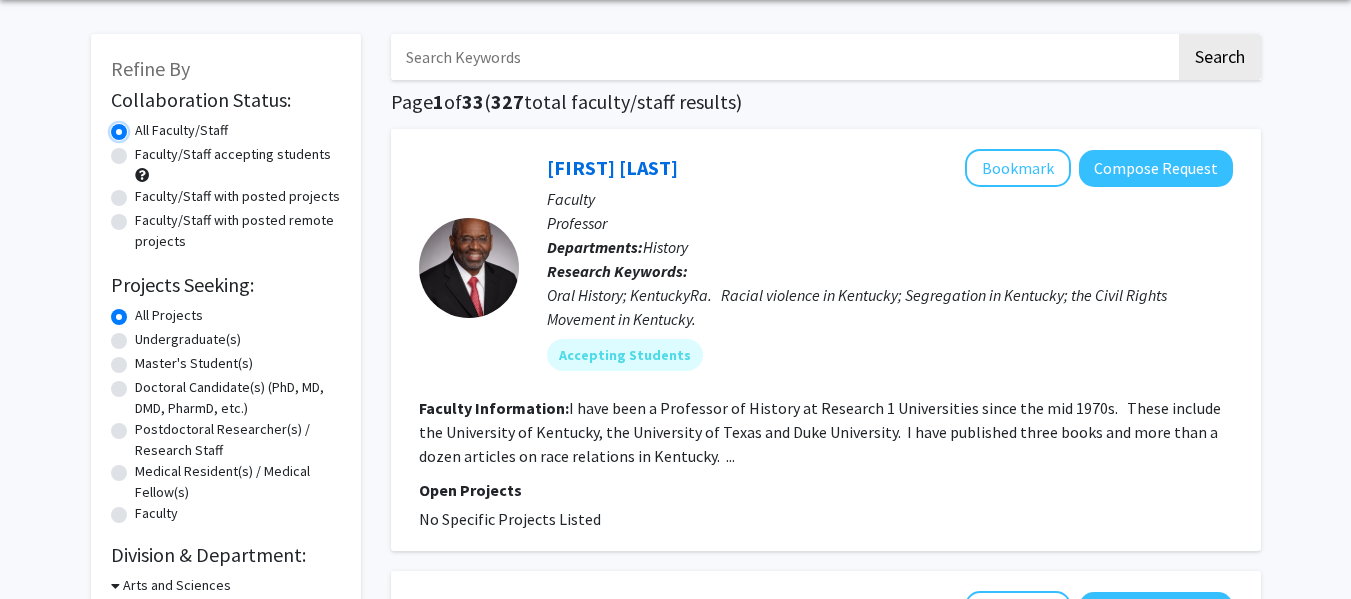 scroll, scrollTop: 74, scrollLeft: 0, axis: vertical 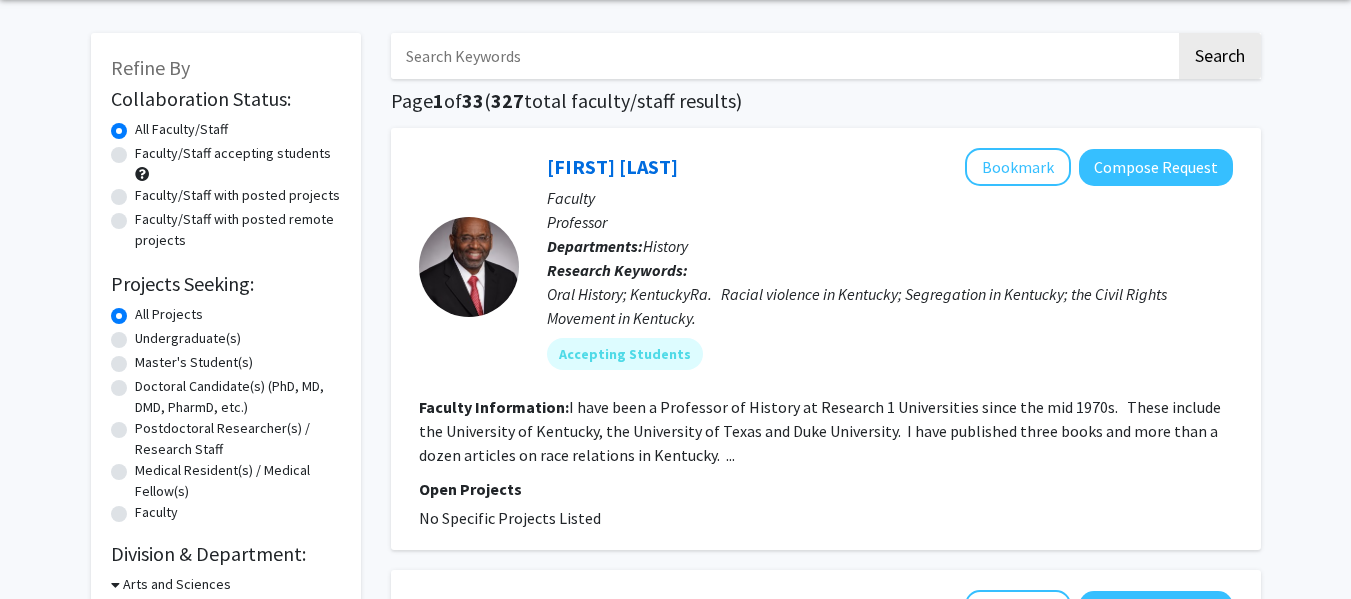 click on "Faculty/Staff accepting students" 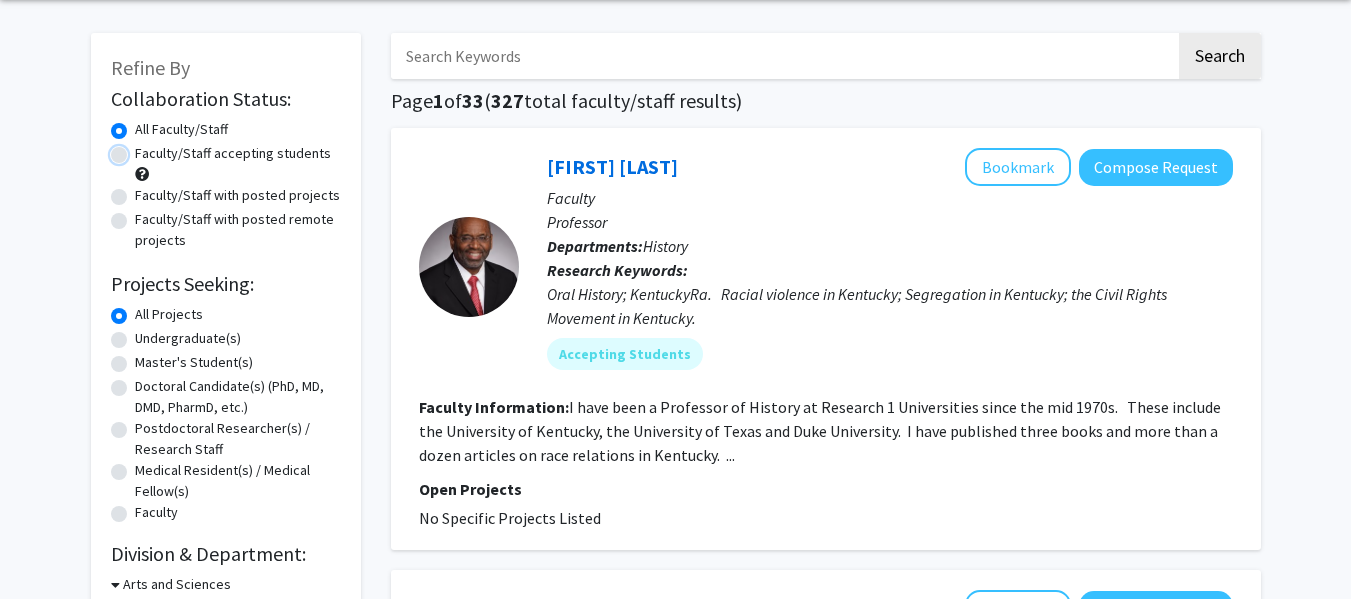 click on "Faculty/Staff accepting students" at bounding box center (141, 149) 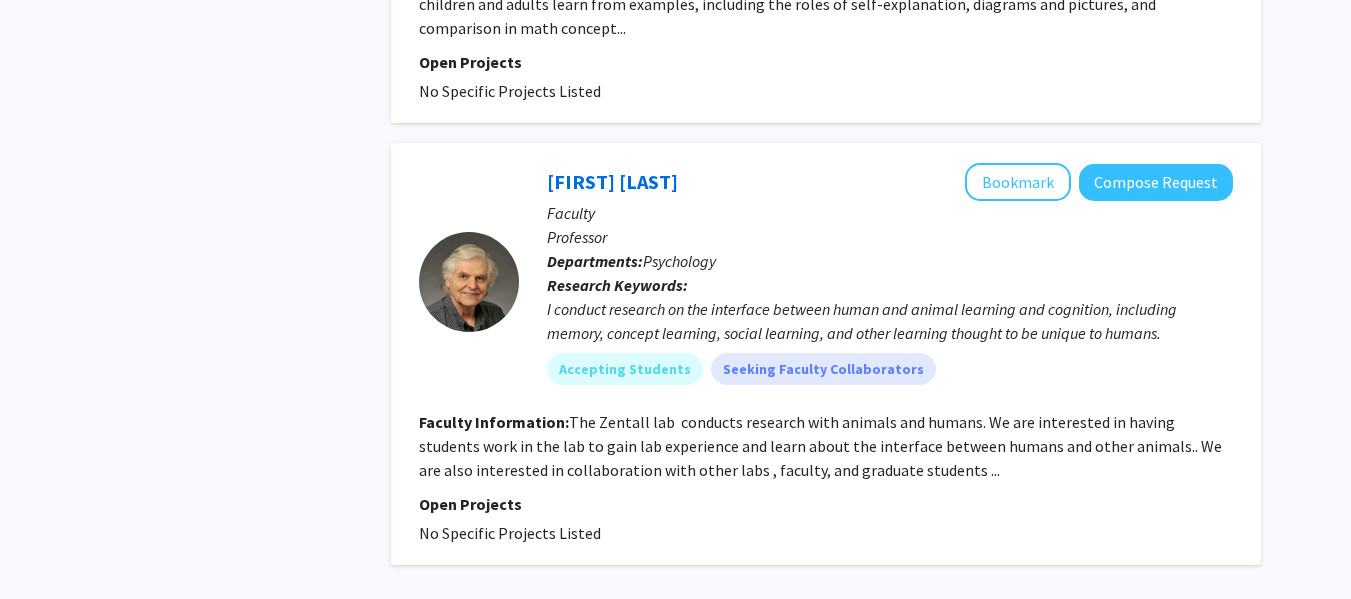 scroll, scrollTop: 4704, scrollLeft: 0, axis: vertical 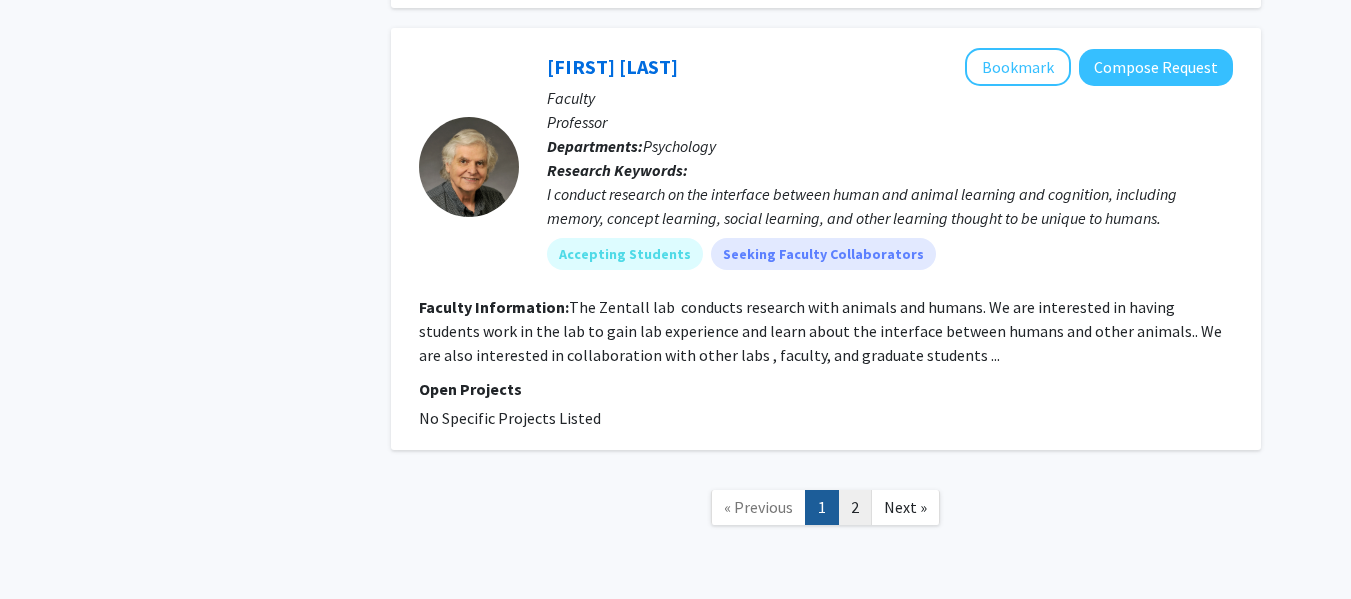 click on "2" 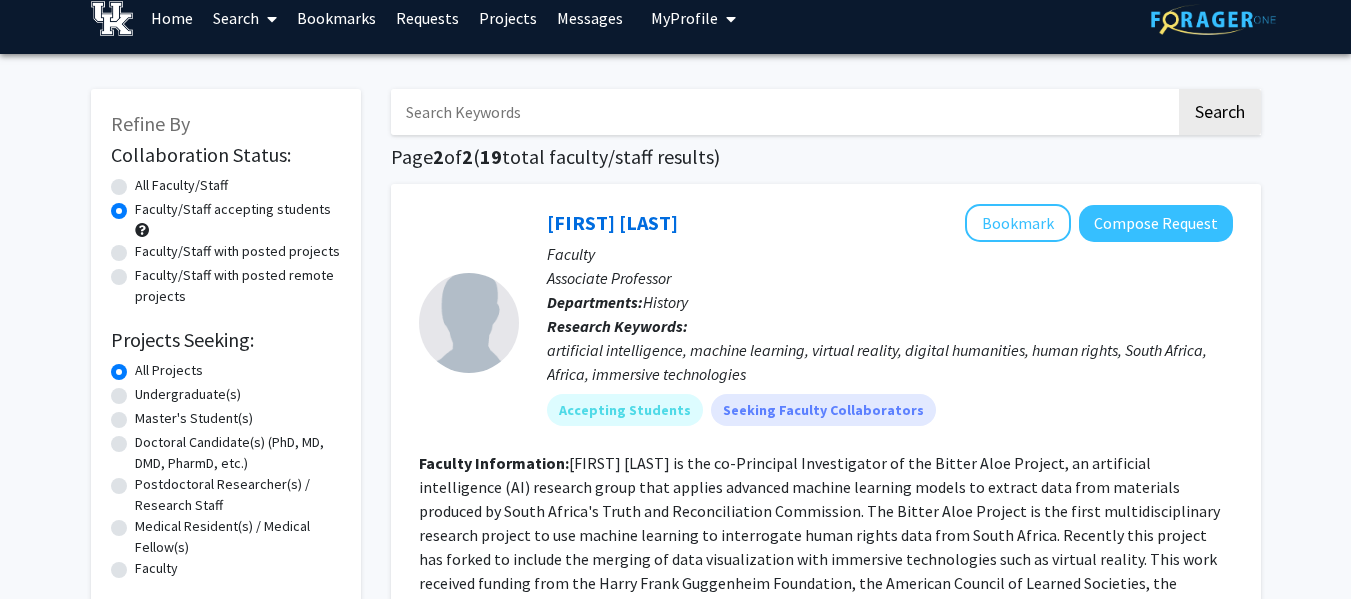 scroll, scrollTop: 0, scrollLeft: 0, axis: both 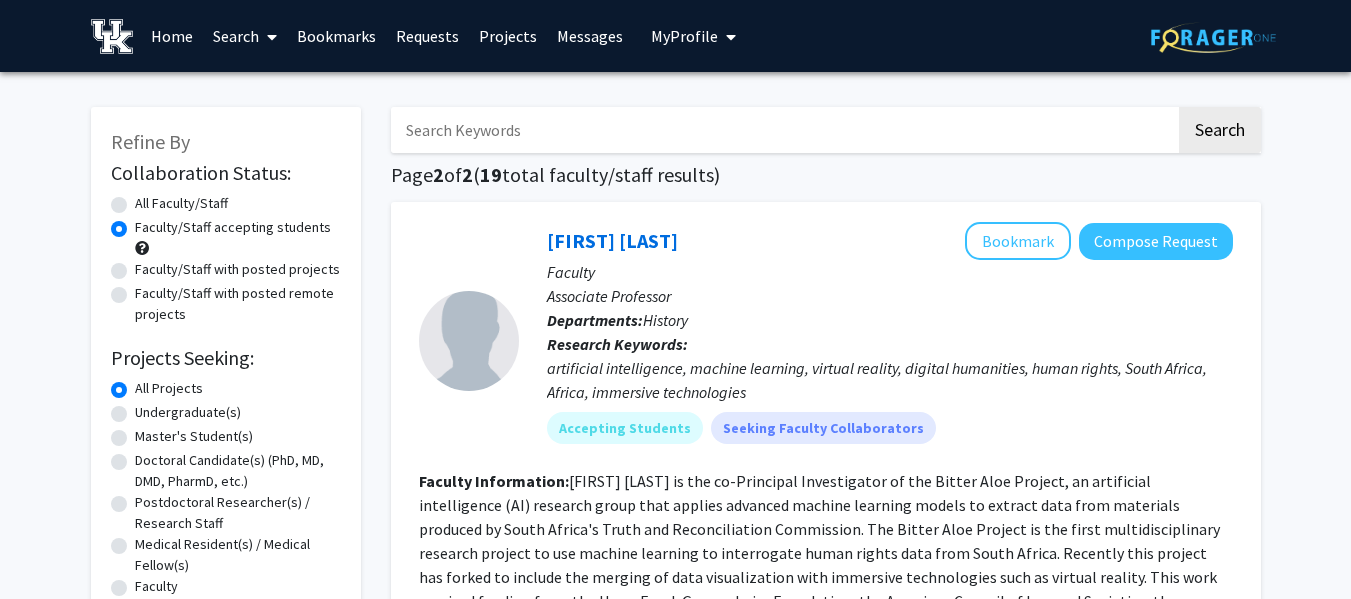 click on "All Faculty/Staff" 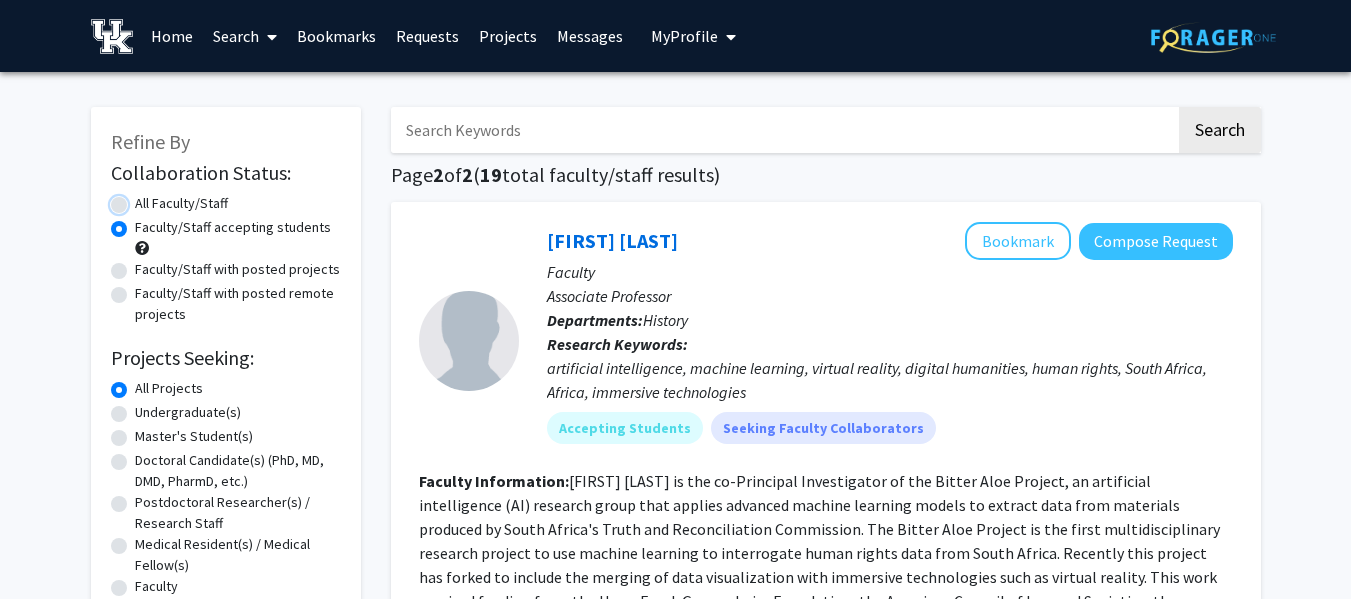 click on "All Faculty/Staff" at bounding box center [141, 199] 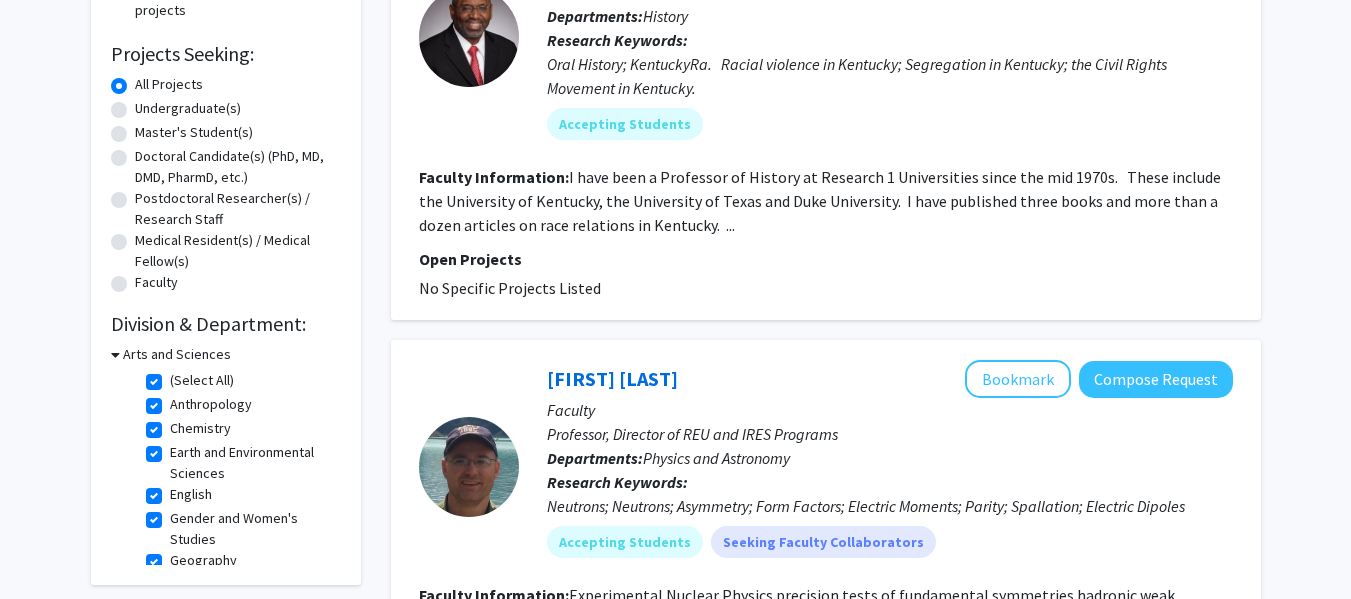 scroll, scrollTop: 329, scrollLeft: 0, axis: vertical 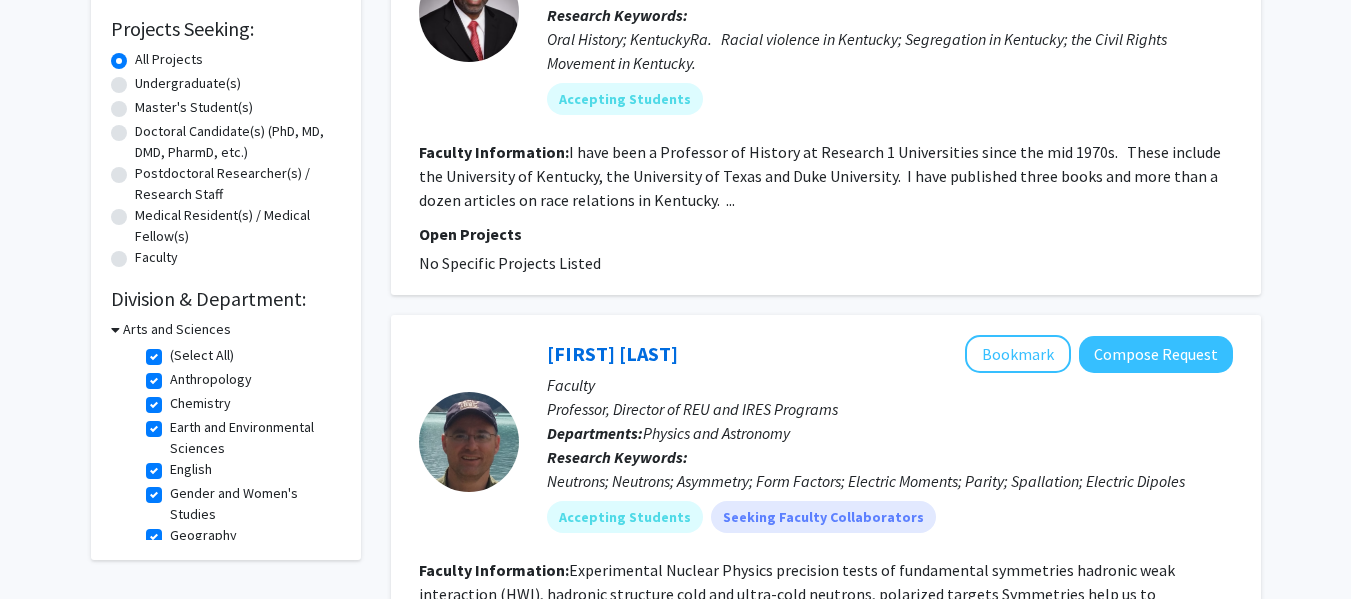 click on "(Select All)" 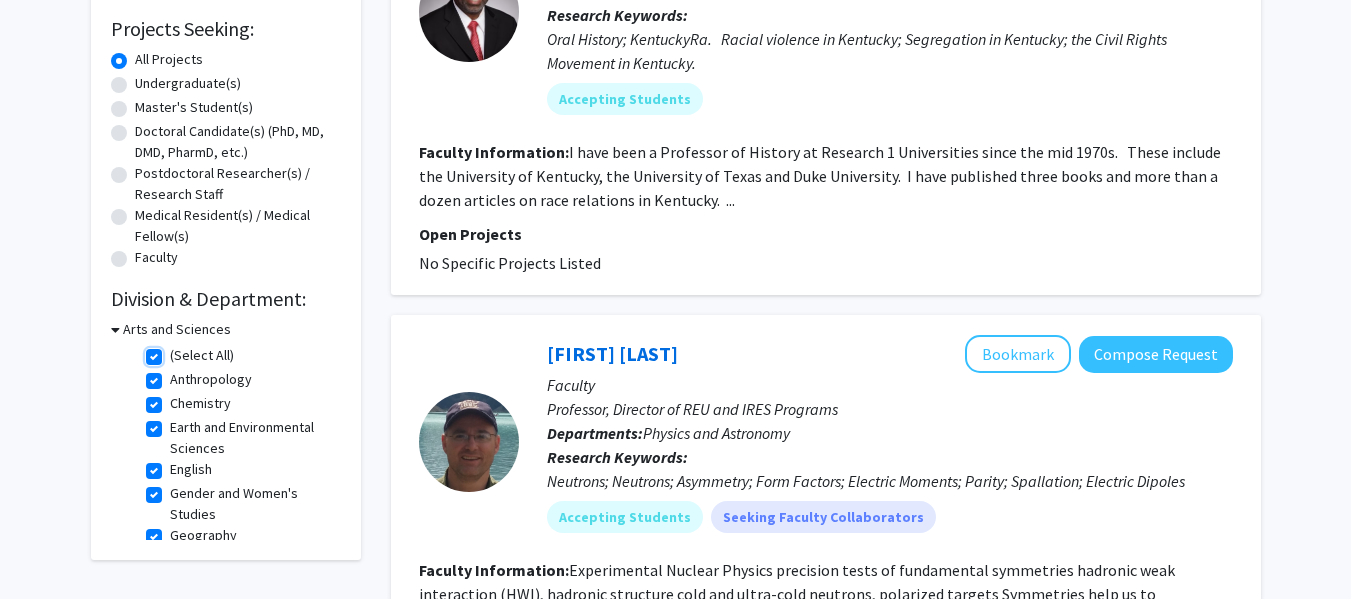click on "(Select All)" at bounding box center (176, 351) 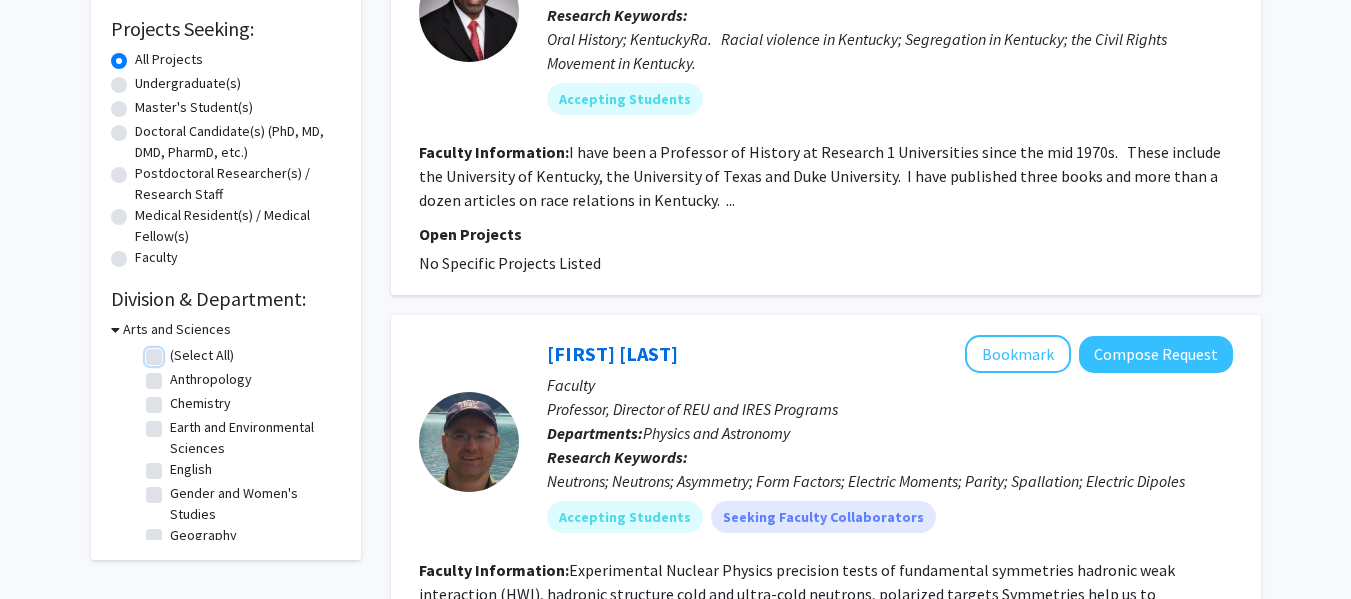 checkbox on "false" 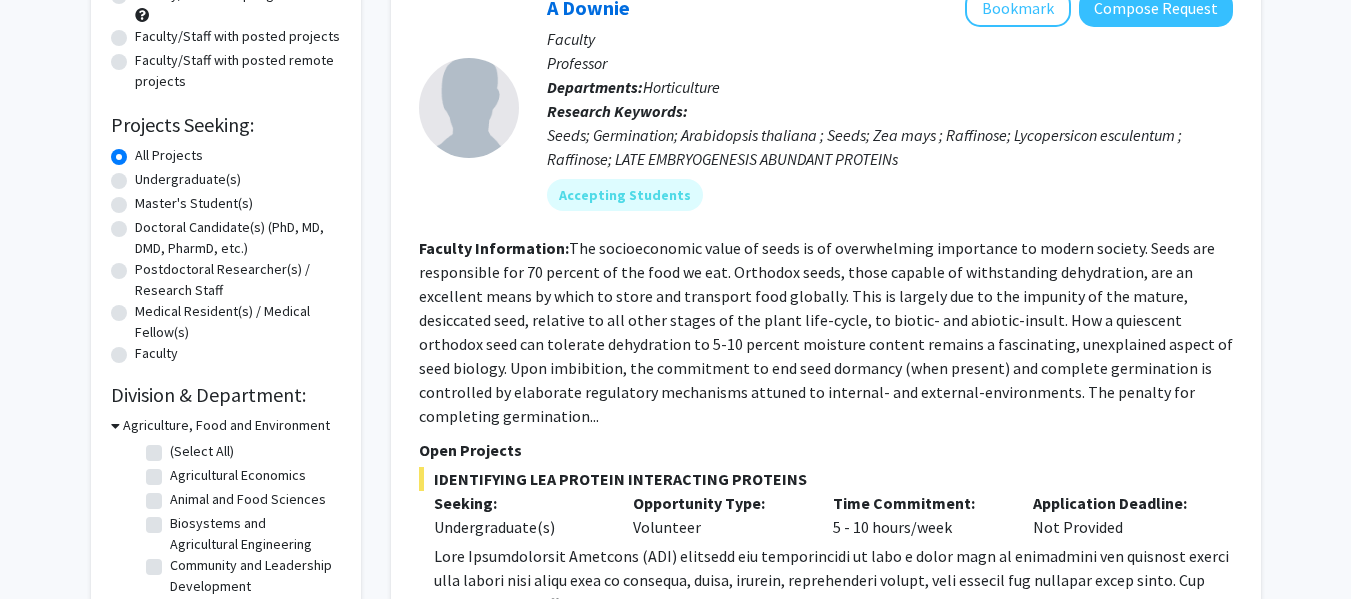 scroll, scrollTop: 253, scrollLeft: 0, axis: vertical 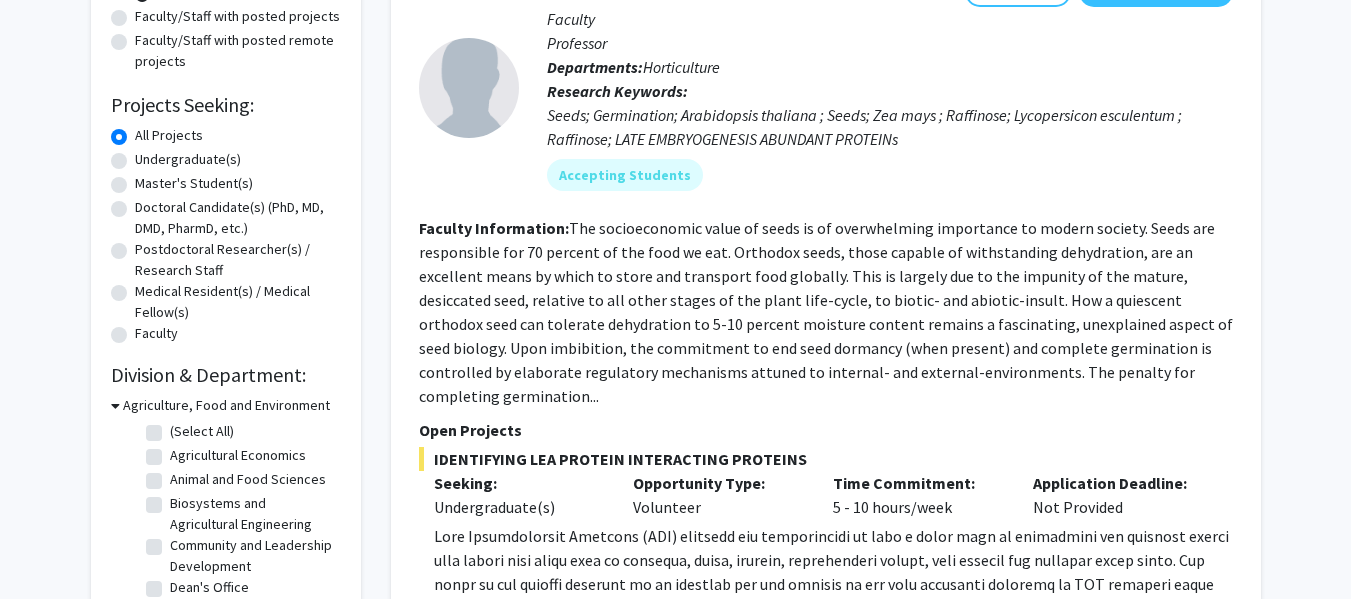 click 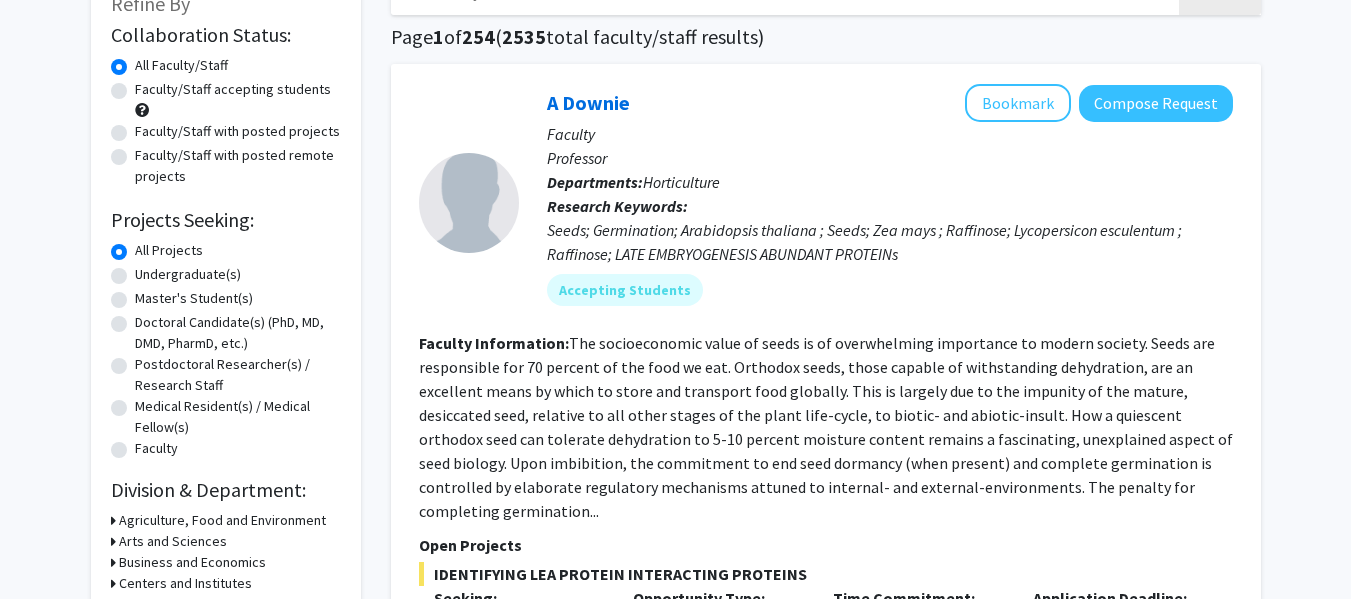 scroll, scrollTop: 0, scrollLeft: 0, axis: both 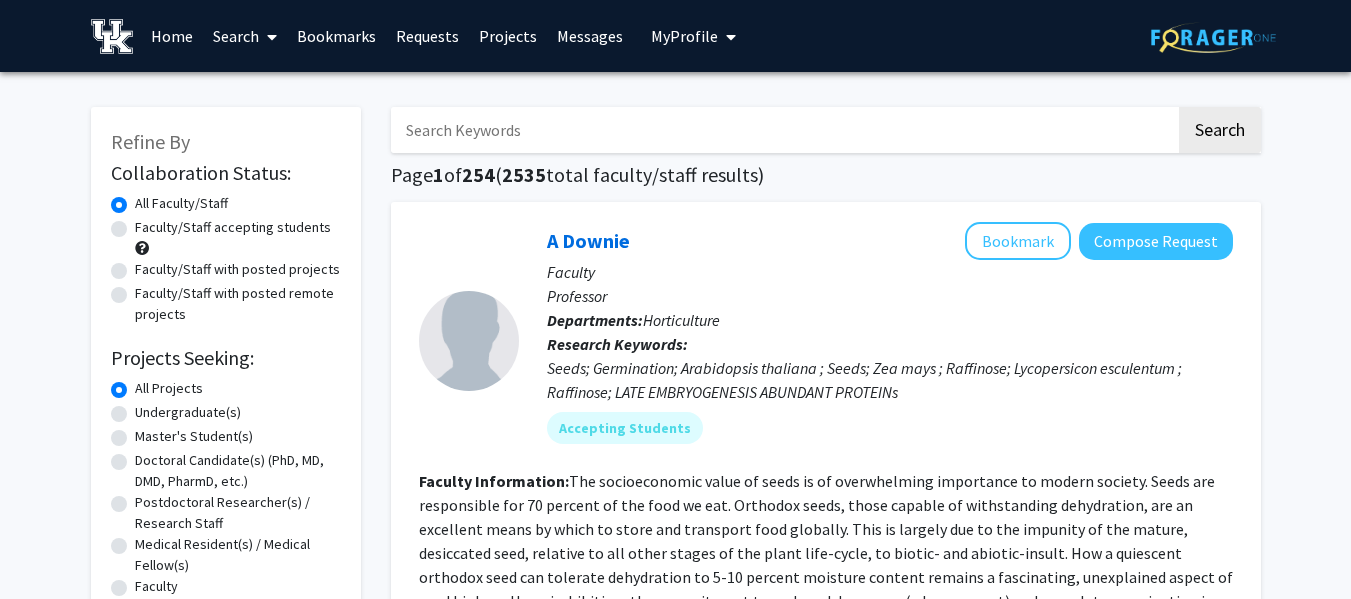 click on "Faculty/Staff accepting students" 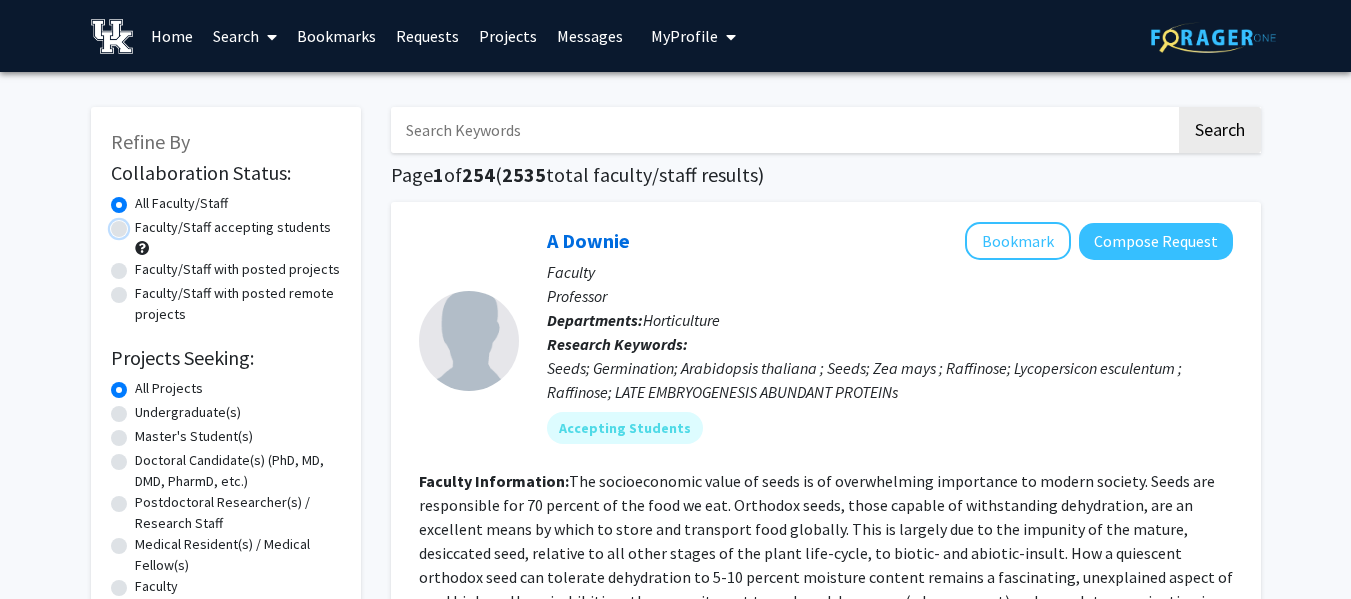 click on "Faculty/Staff accepting students" at bounding box center (141, 223) 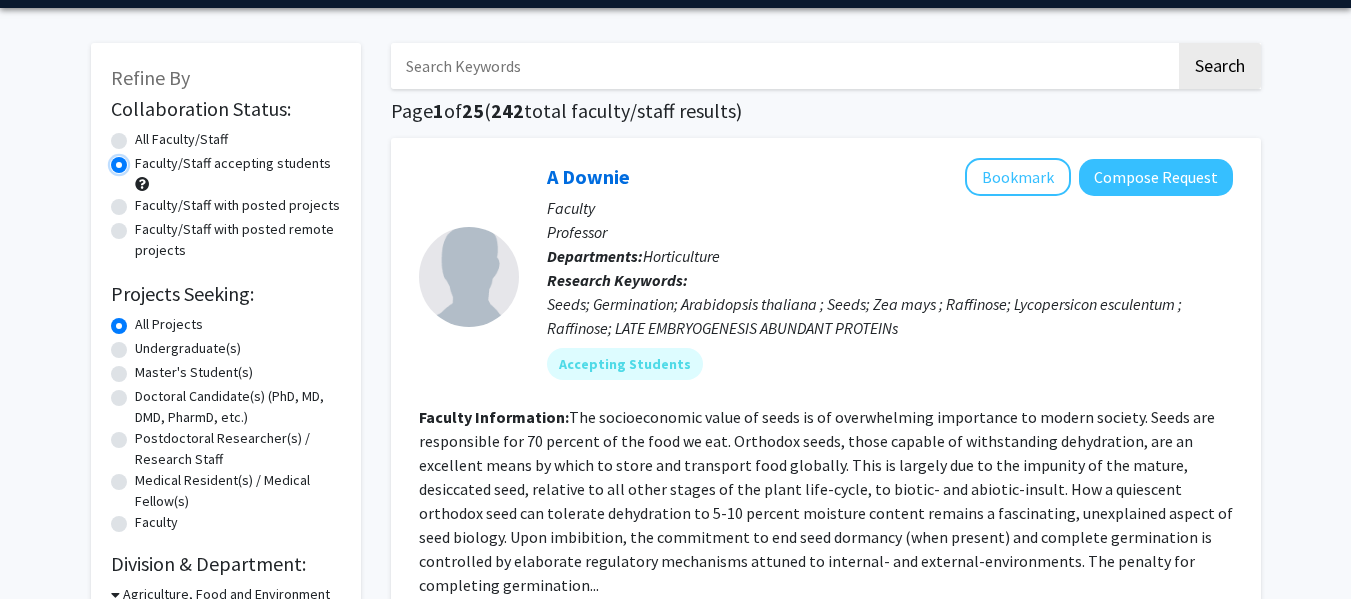 scroll, scrollTop: 0, scrollLeft: 0, axis: both 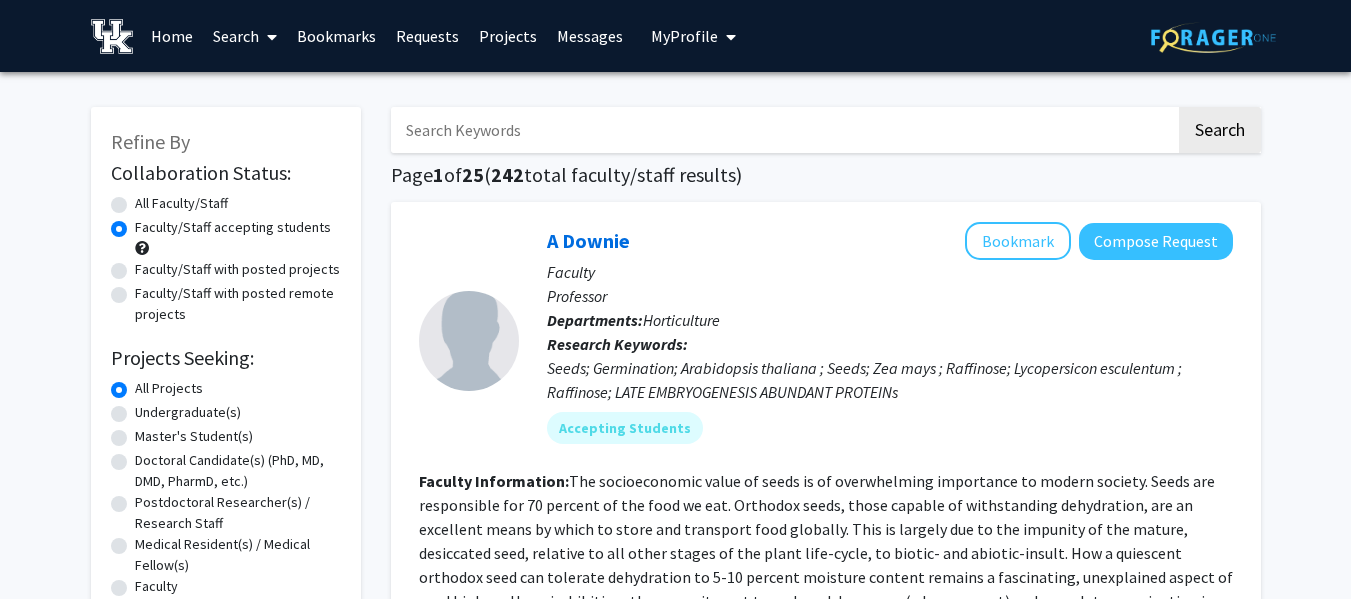 click on "Faculty/Staff with posted projects" 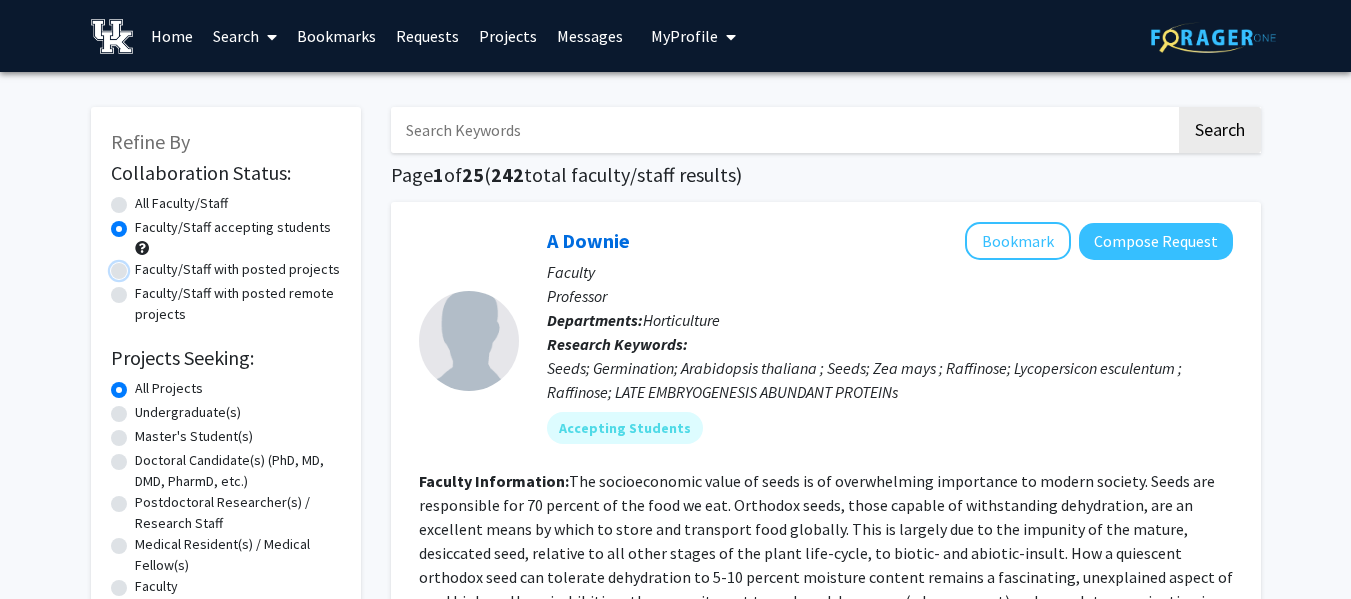 click on "Faculty/Staff with posted projects" at bounding box center [141, 265] 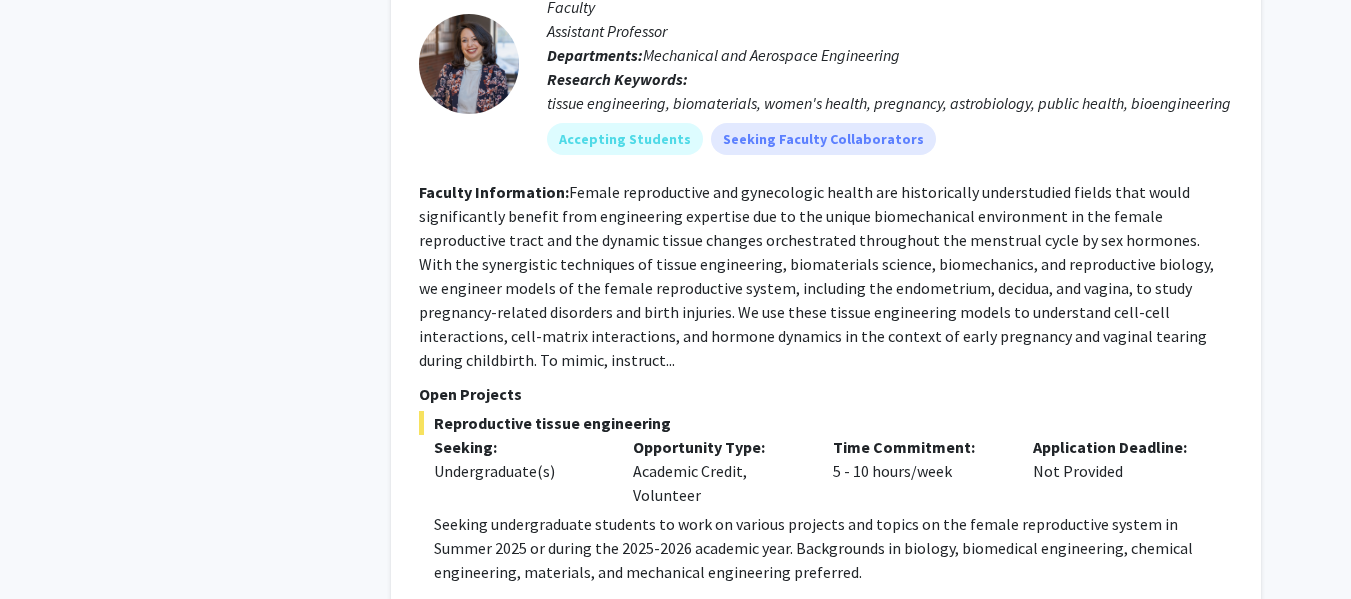 scroll, scrollTop: 11091, scrollLeft: 0, axis: vertical 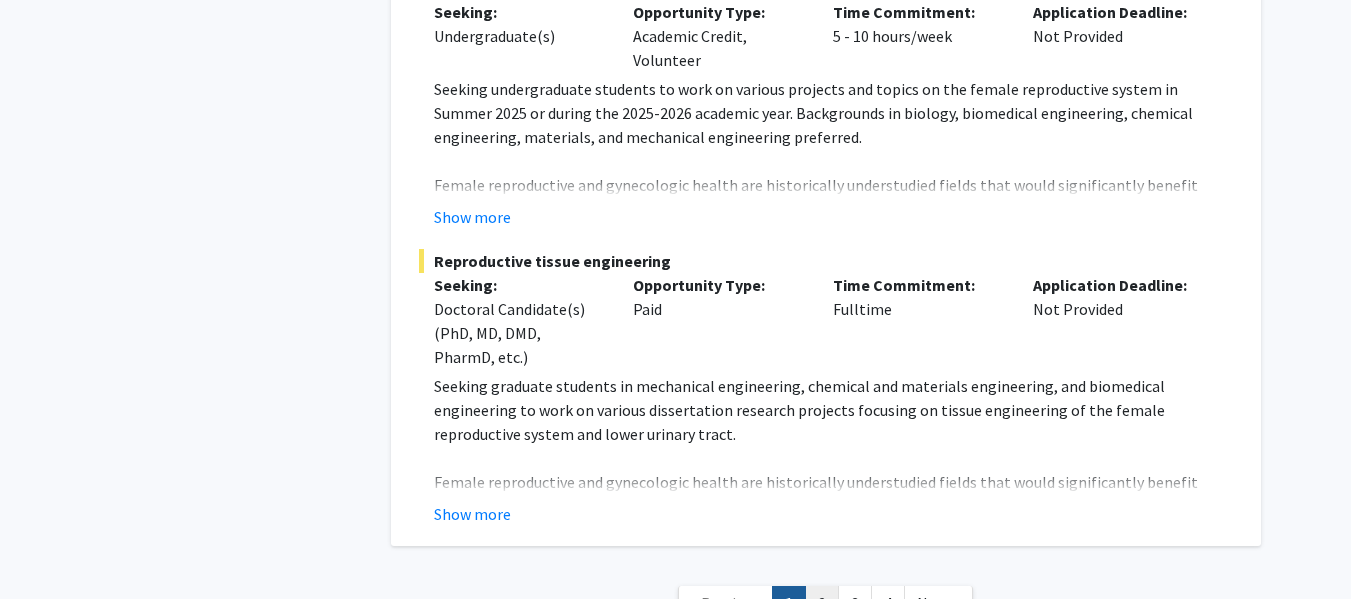 click on "2" 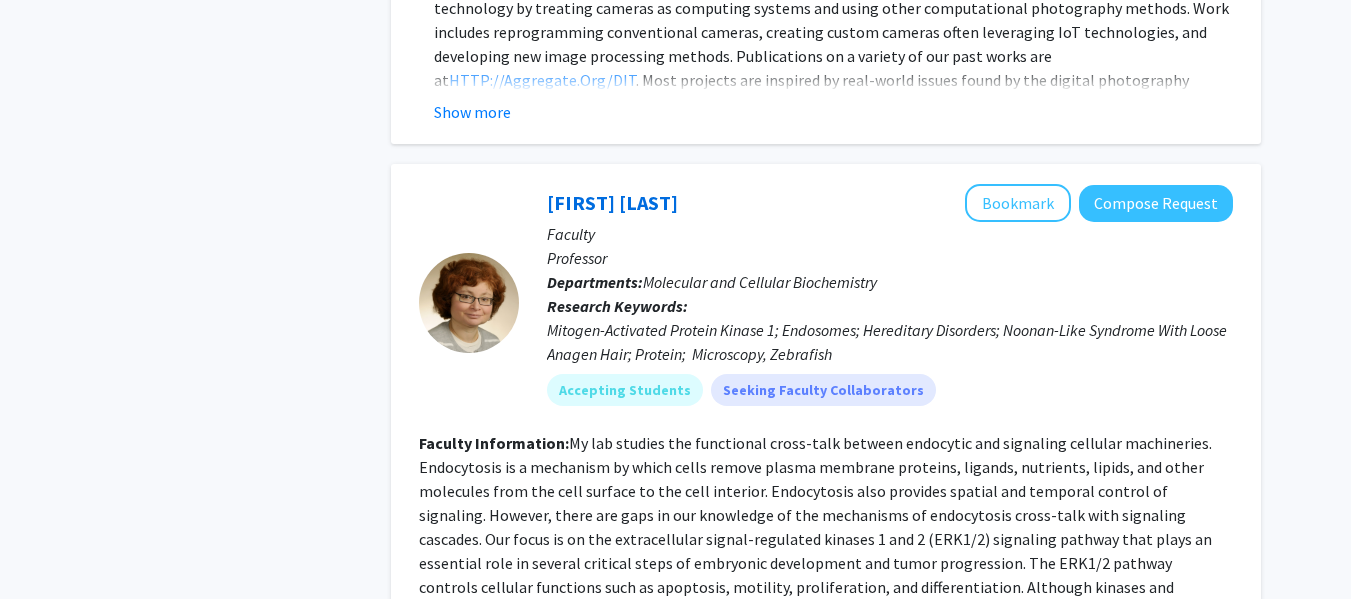 scroll, scrollTop: 8200, scrollLeft: 0, axis: vertical 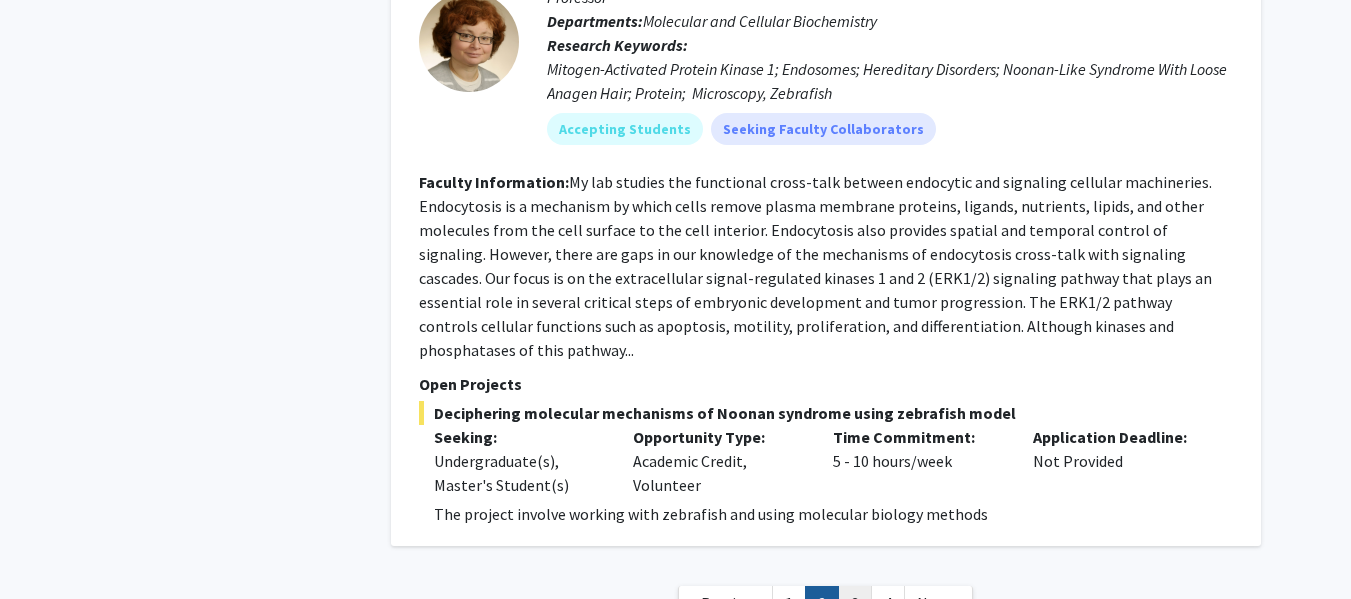 click on "3" 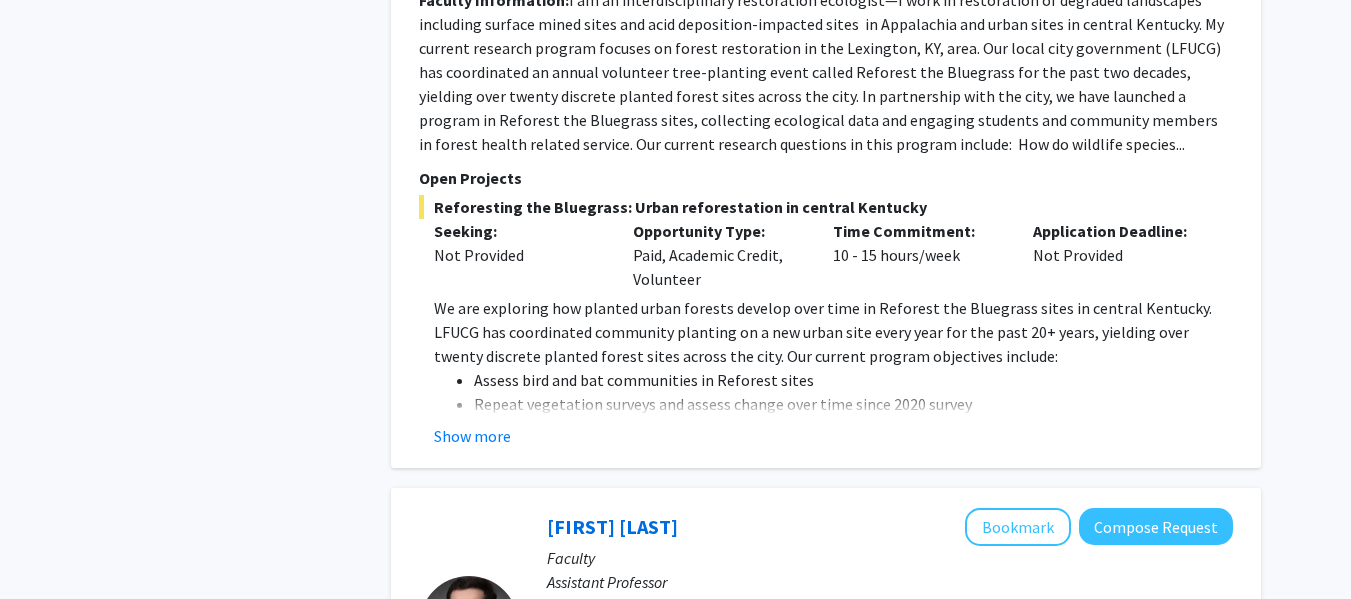 scroll, scrollTop: 4653, scrollLeft: 0, axis: vertical 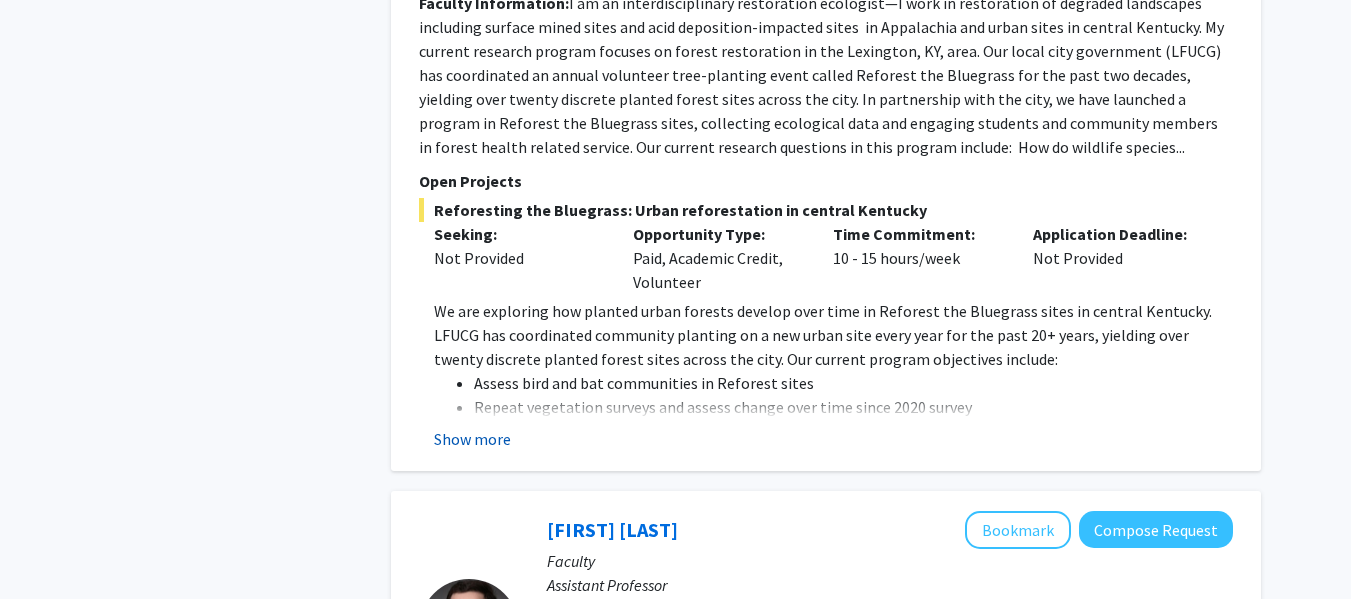 click on "Show more" 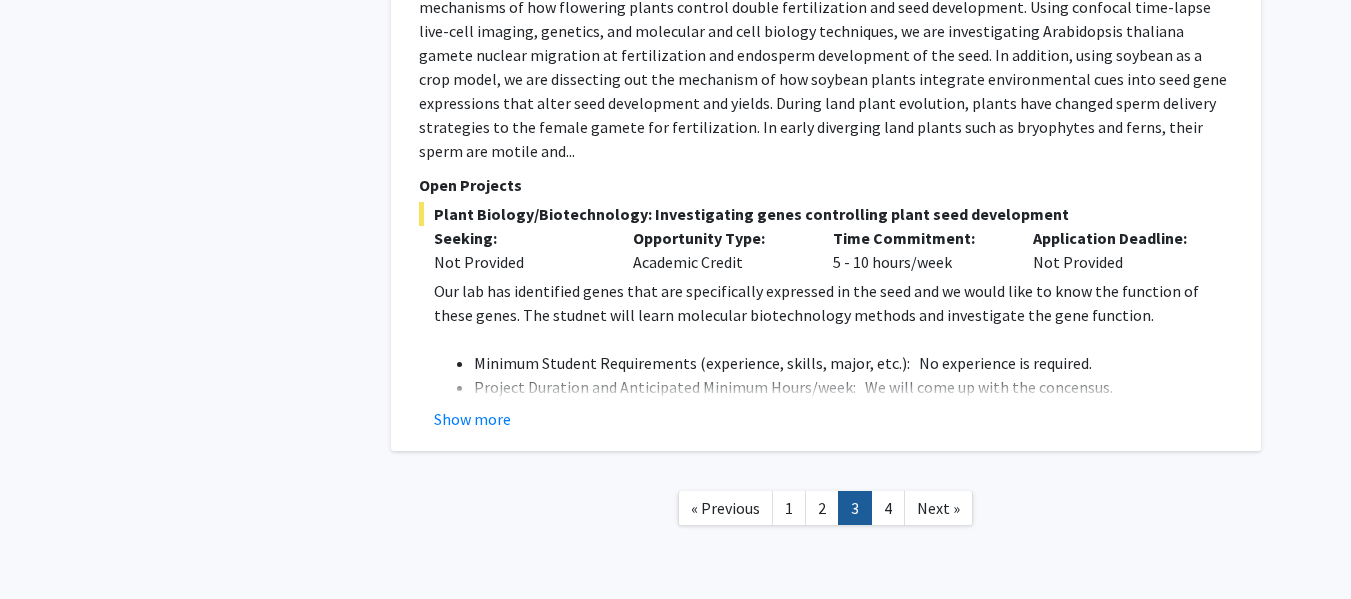 scroll, scrollTop: 6893, scrollLeft: 0, axis: vertical 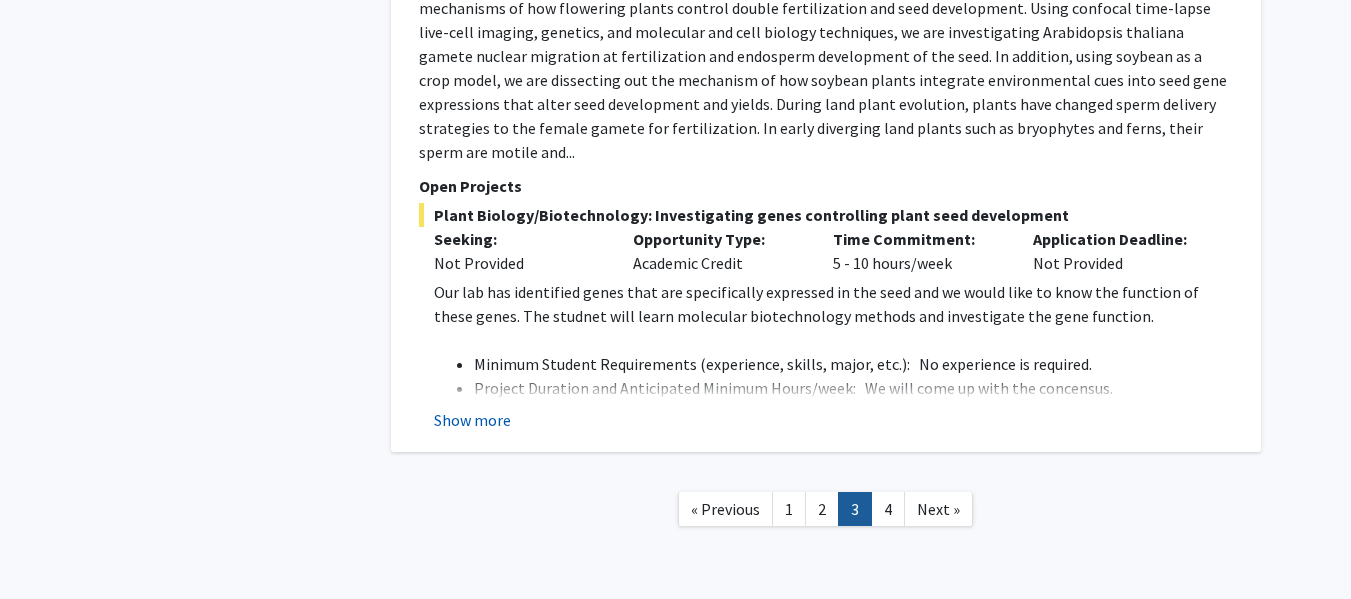 click on "Show more" 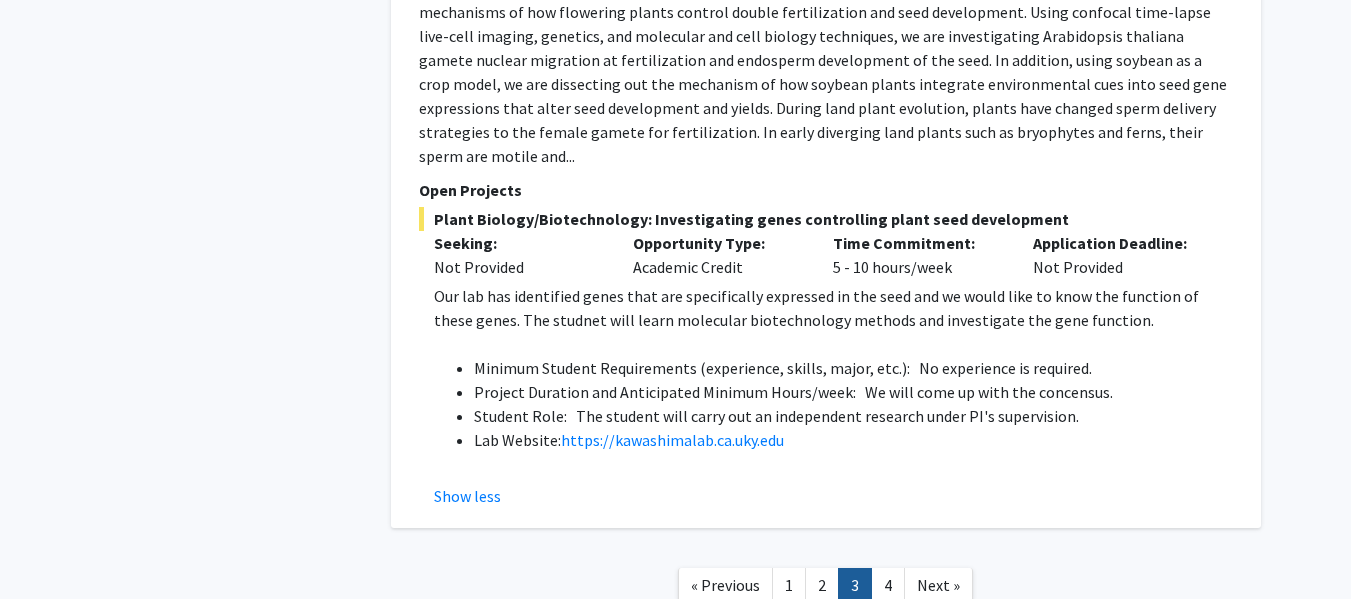 scroll, scrollTop: 6891, scrollLeft: 0, axis: vertical 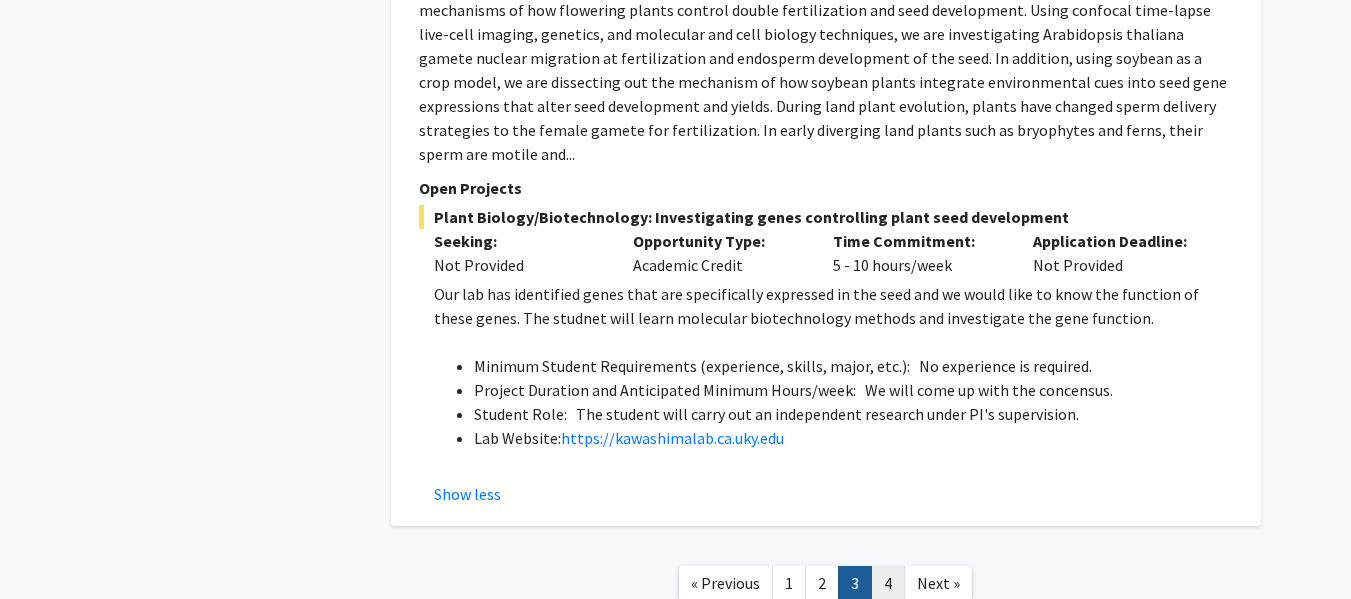 click on "4" 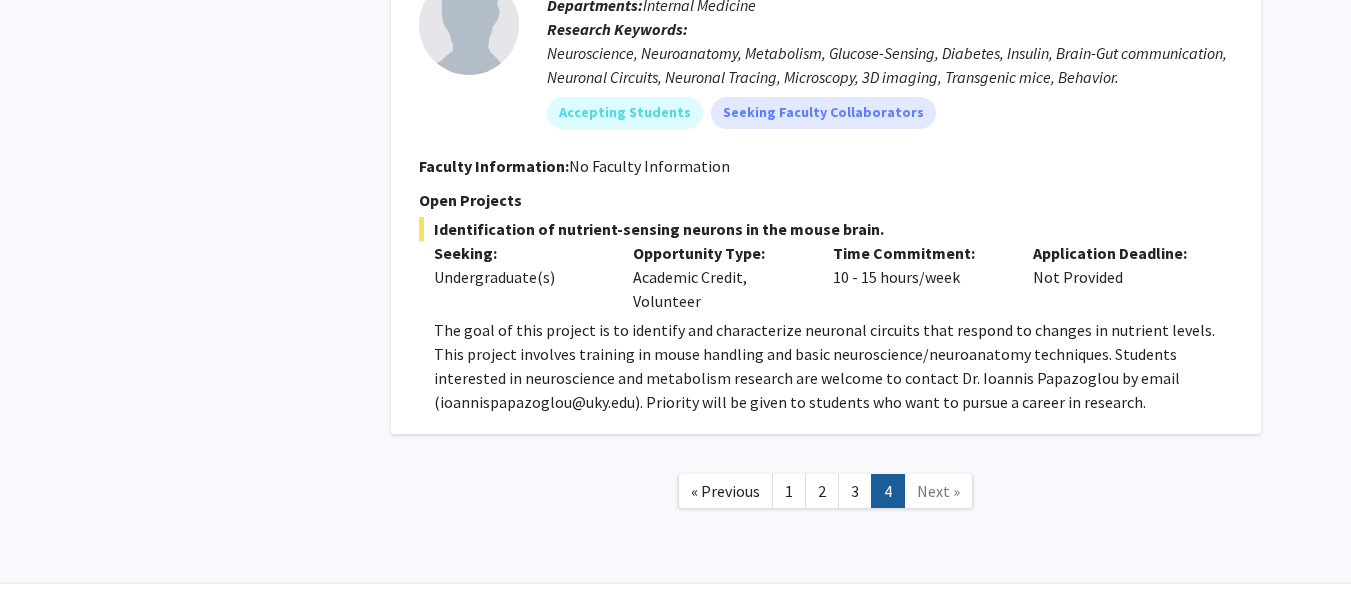 scroll, scrollTop: 3029, scrollLeft: 0, axis: vertical 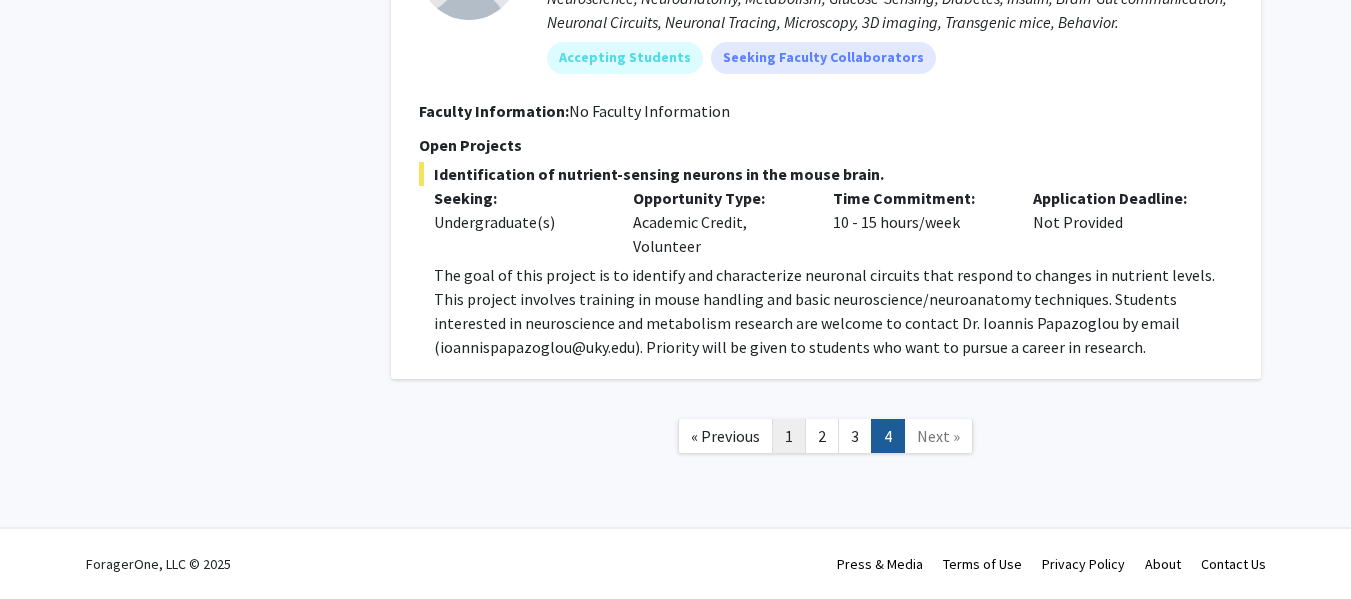 click on "1" 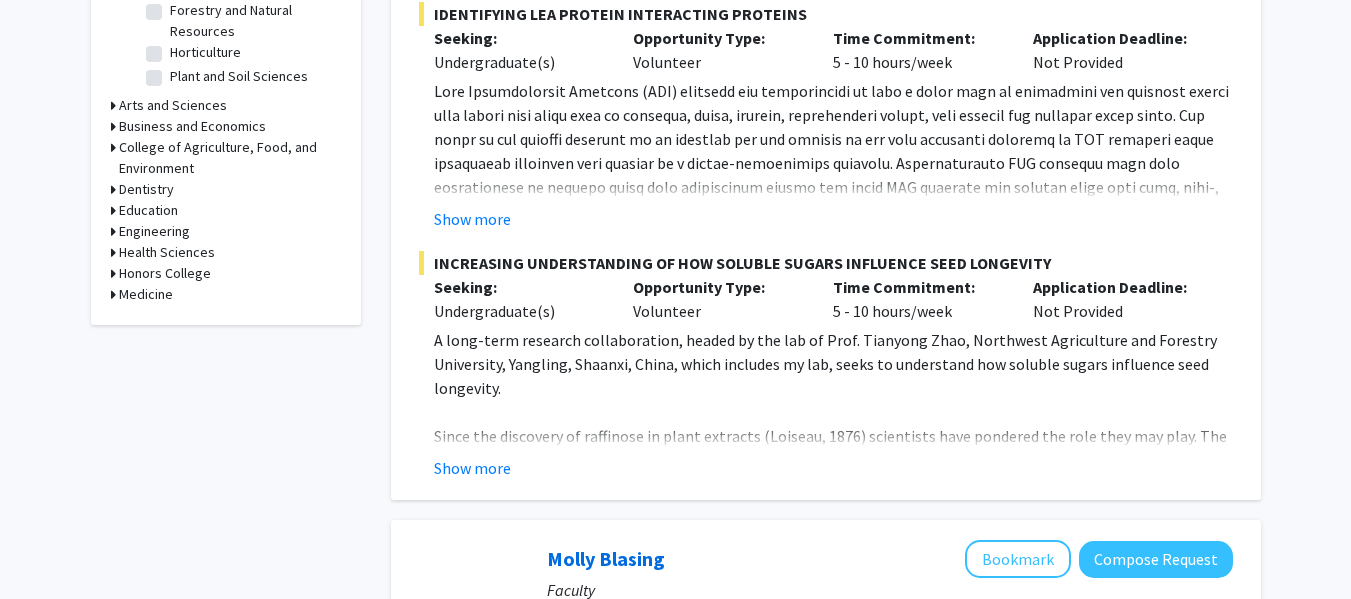 scroll, scrollTop: 699, scrollLeft: 0, axis: vertical 